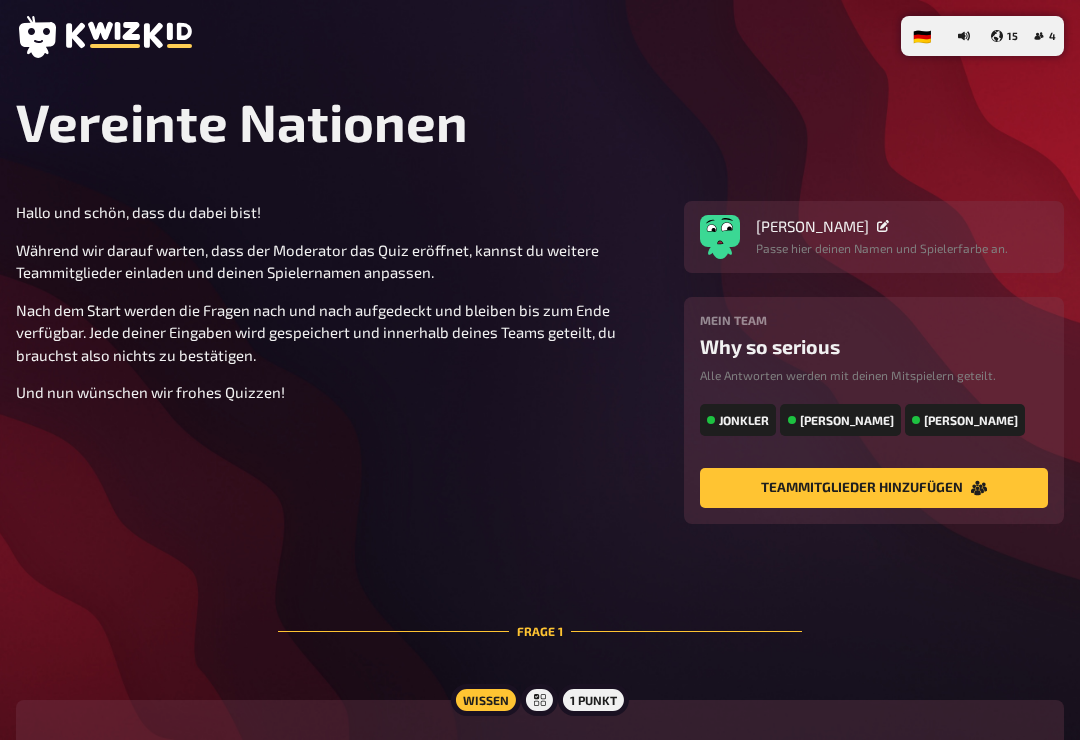 scroll, scrollTop: 306, scrollLeft: 0, axis: vertical 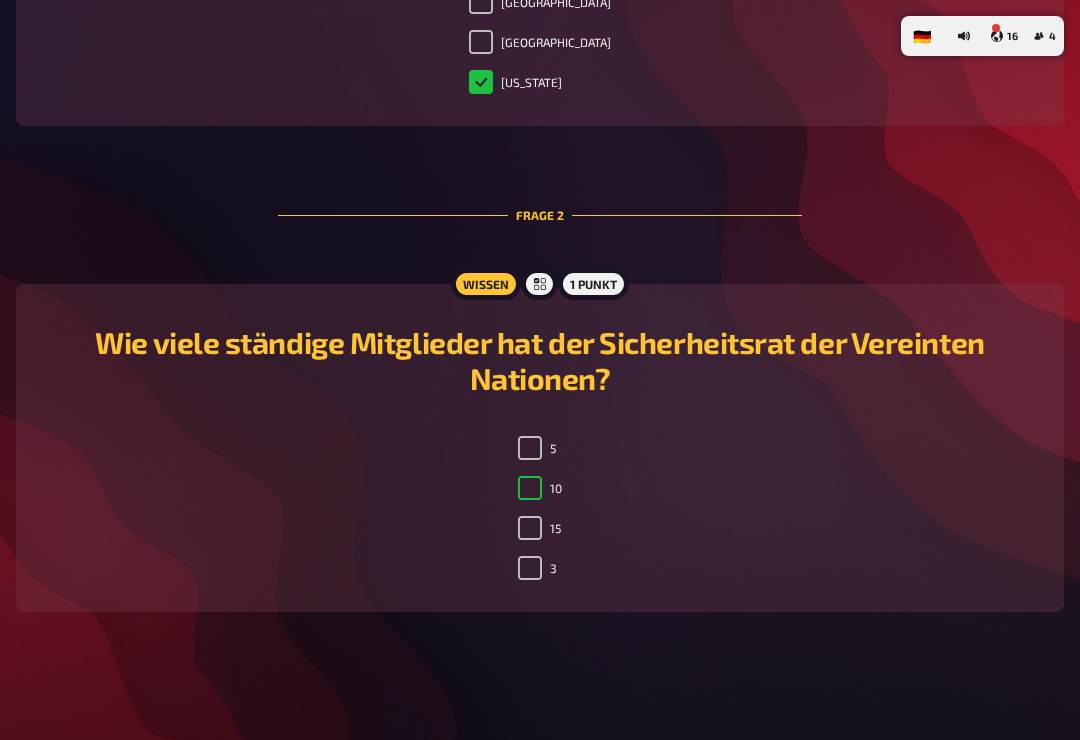 checkbox on "true" 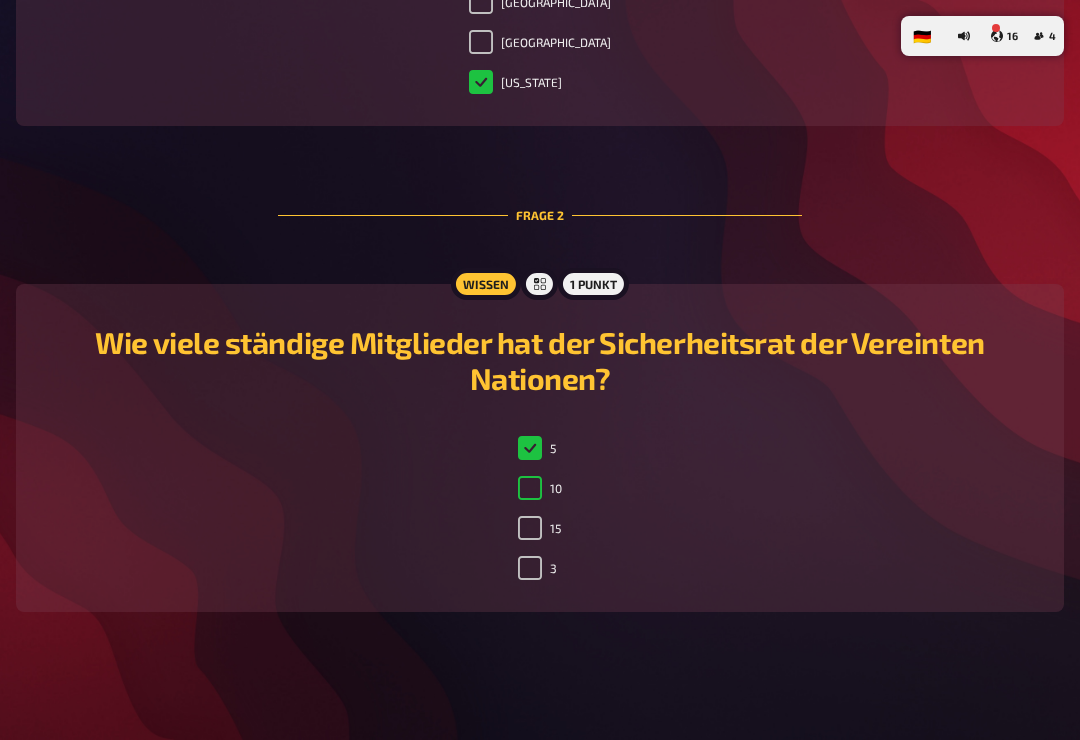 checkbox on "true" 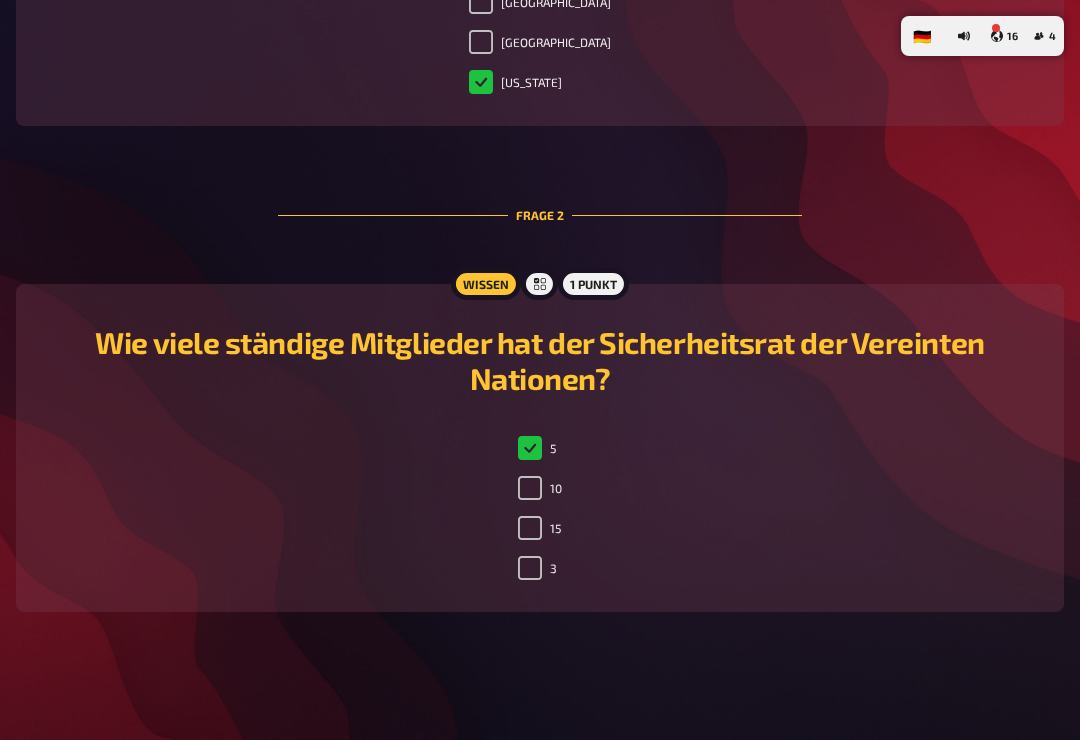 checkbox on "false" 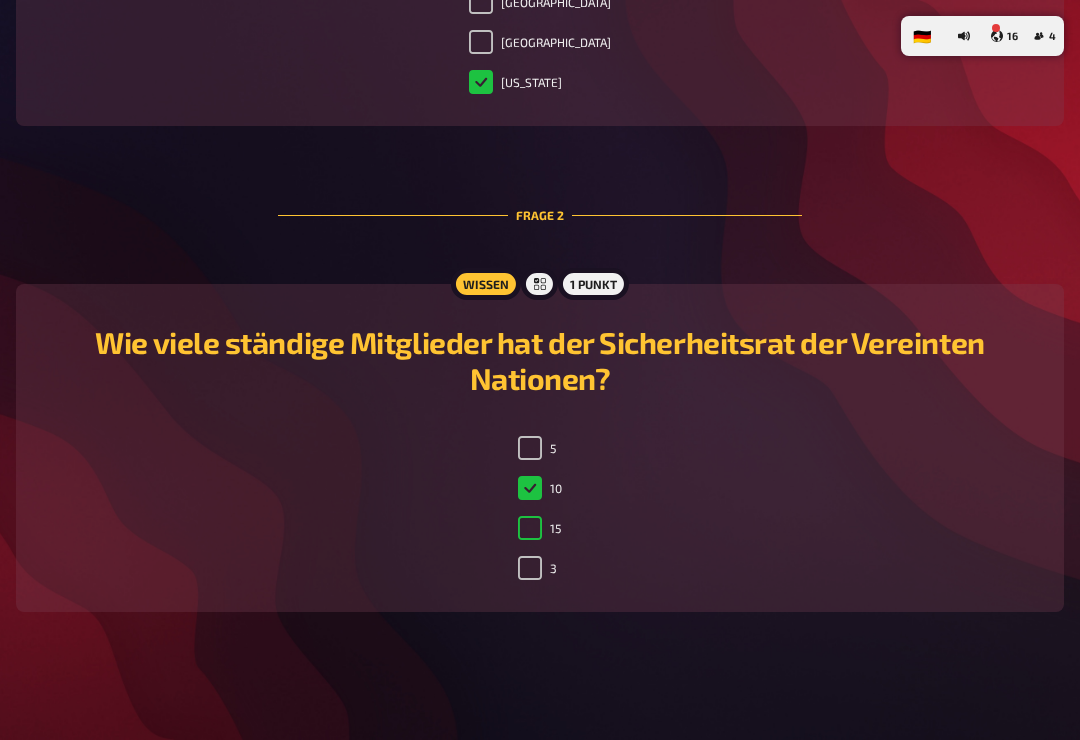checkbox on "false" 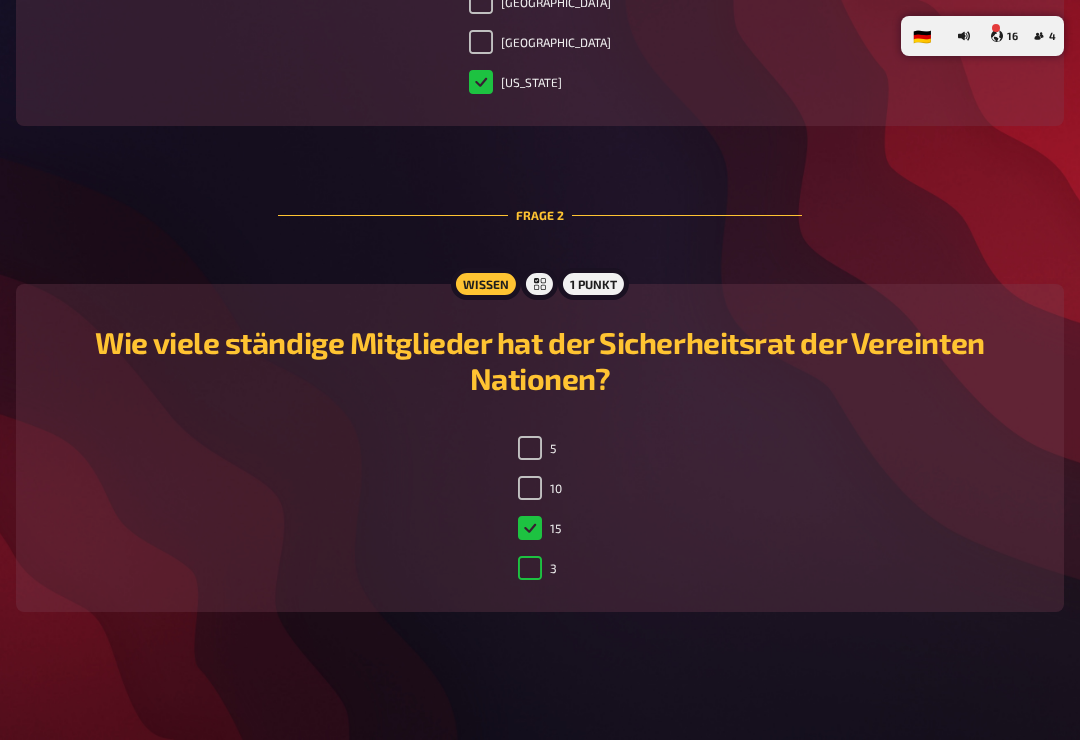 checkbox on "false" 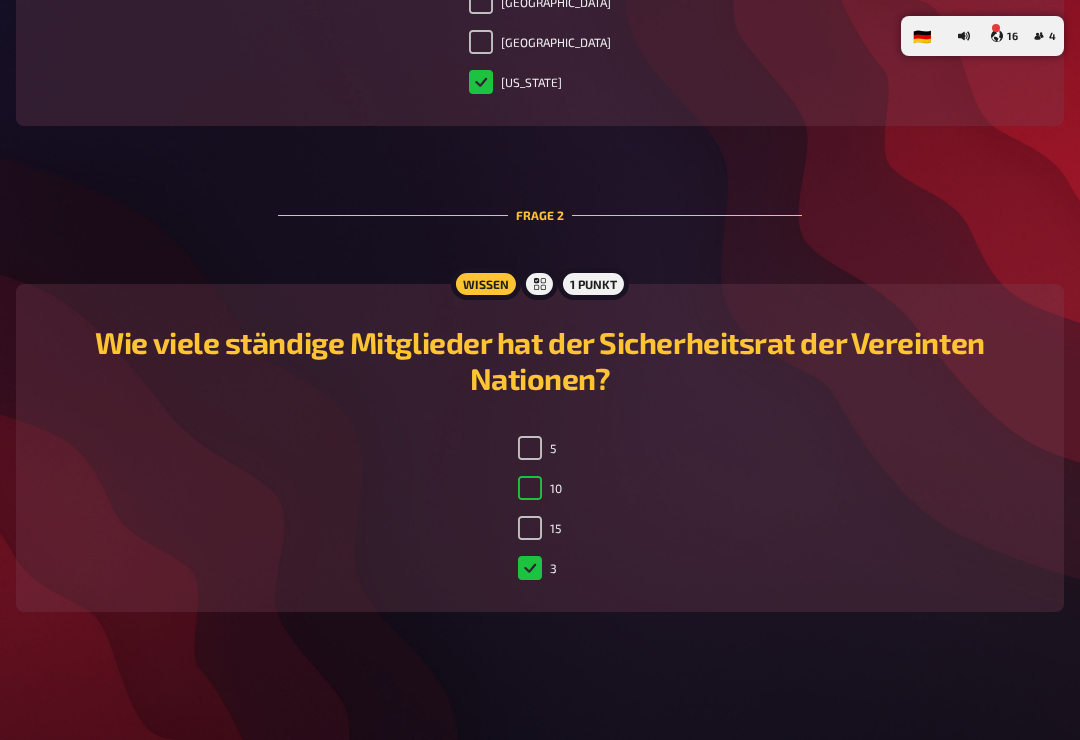 checkbox on "true" 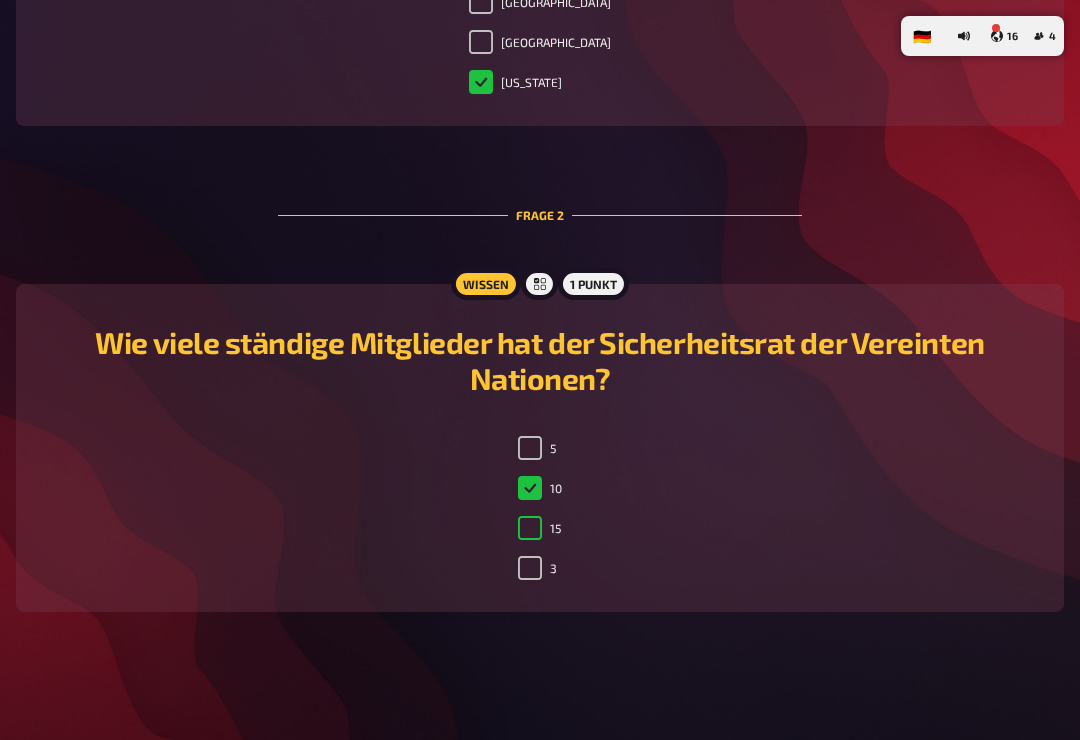 checkbox on "false" 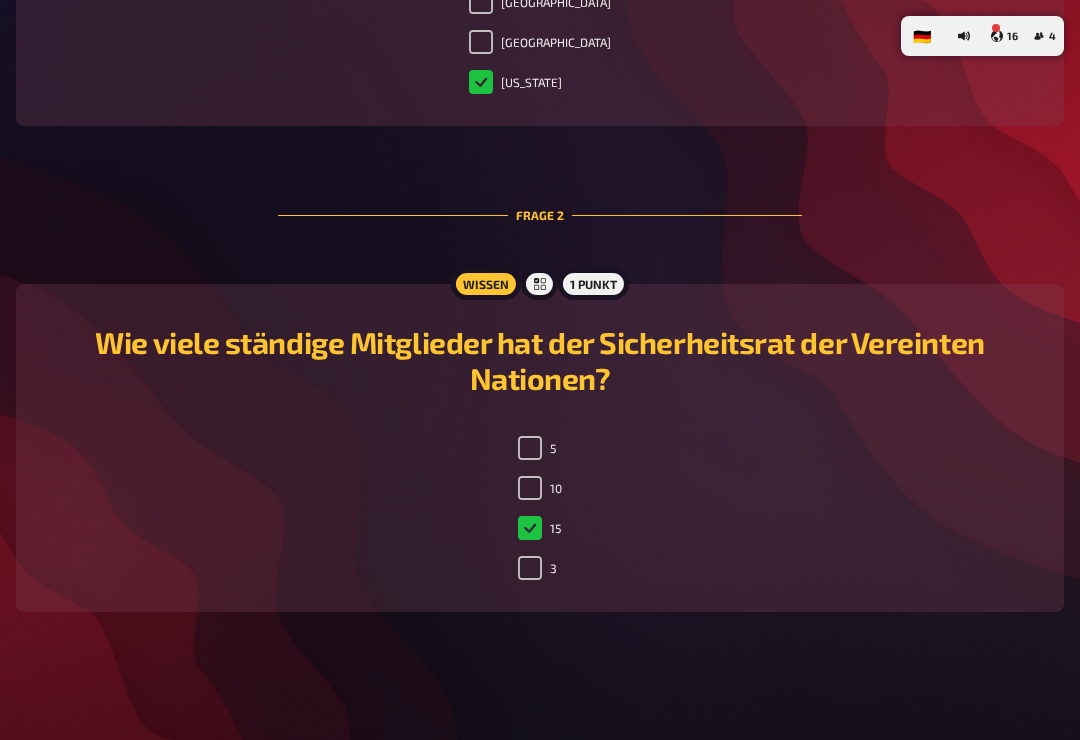 click on "10" at bounding box center (530, 488) 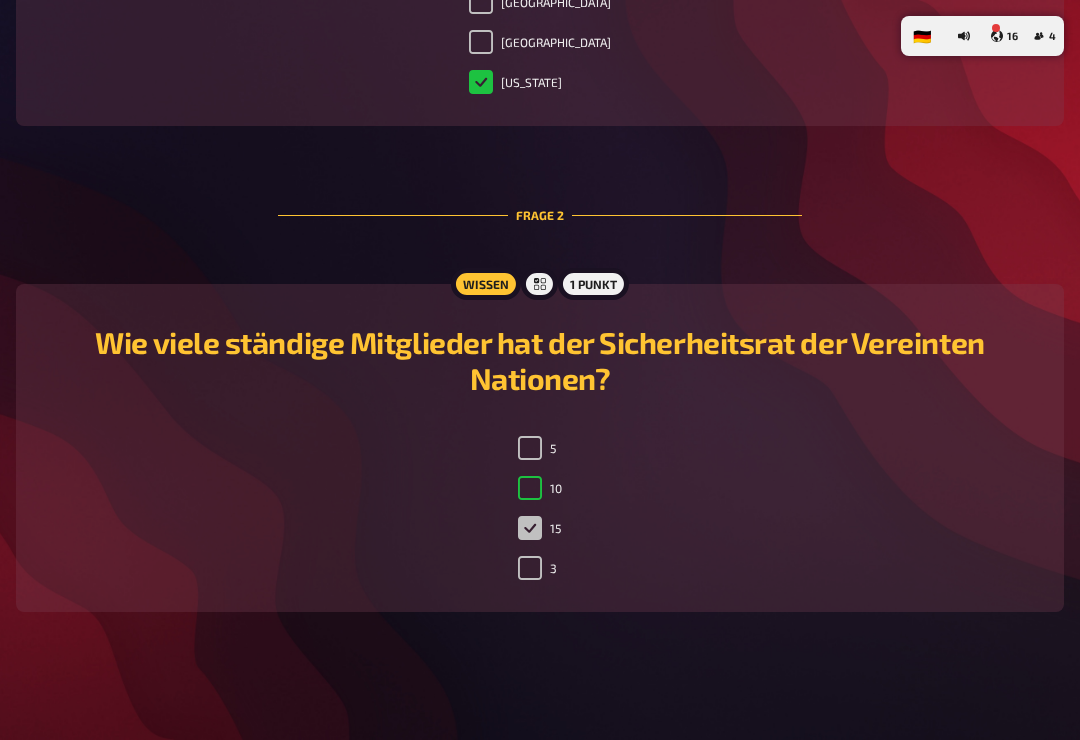 checkbox on "true" 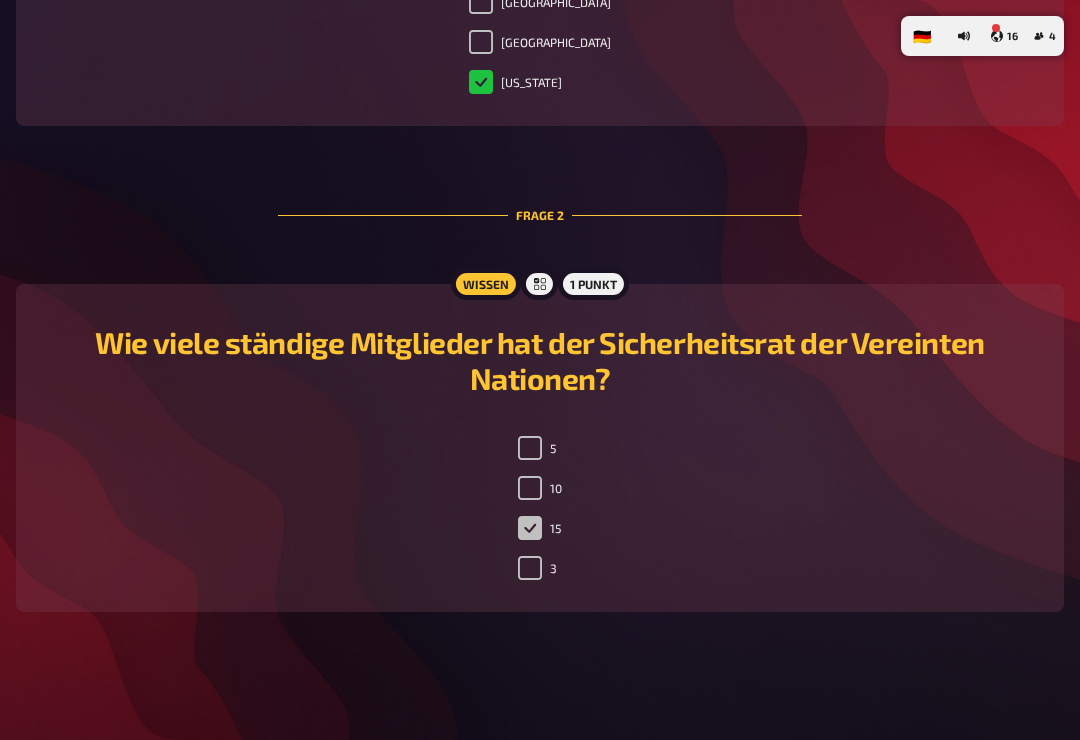 checkbox on "false" 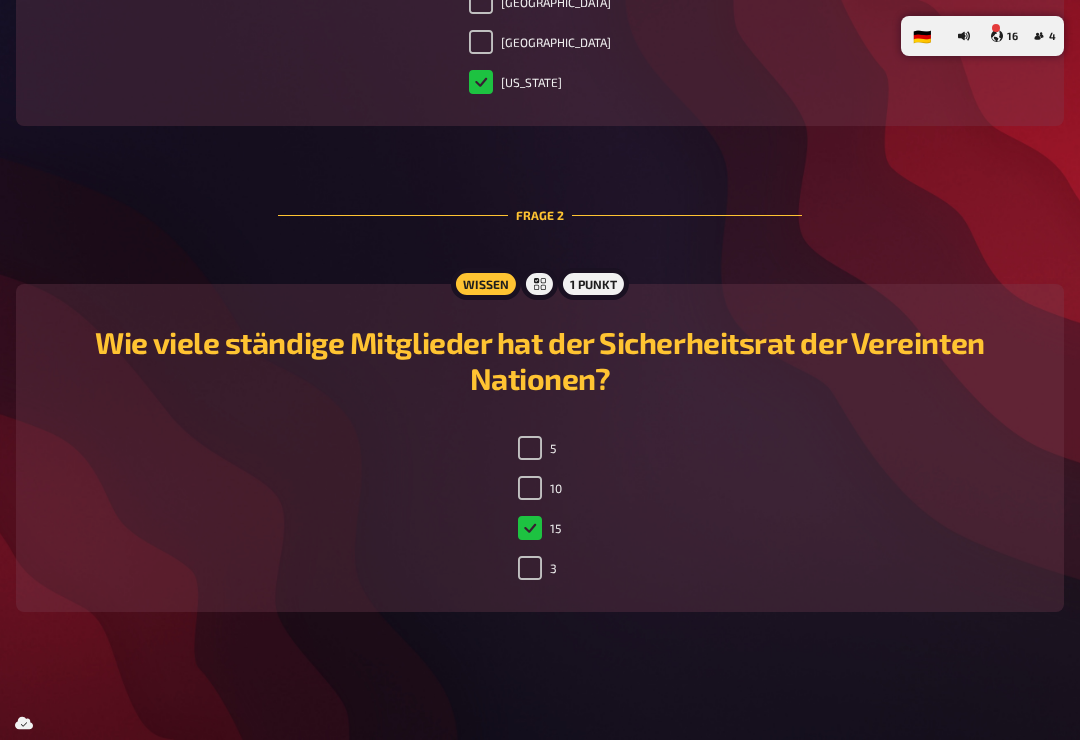click on "10" at bounding box center [530, 488] 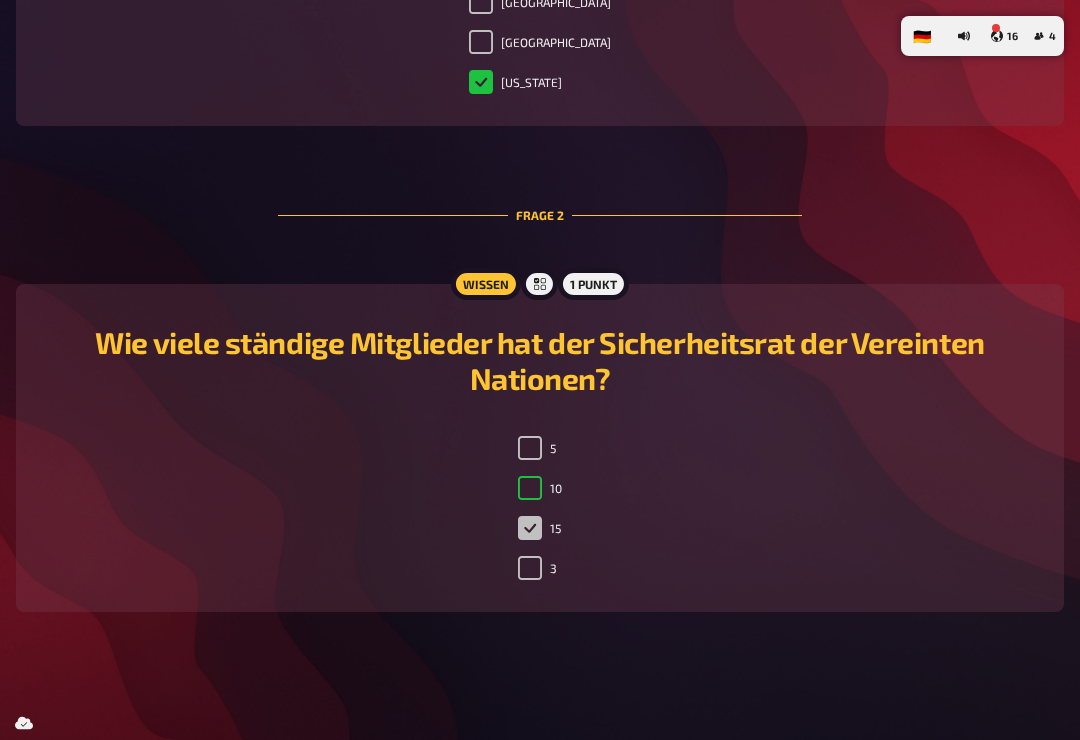 checkbox on "true" 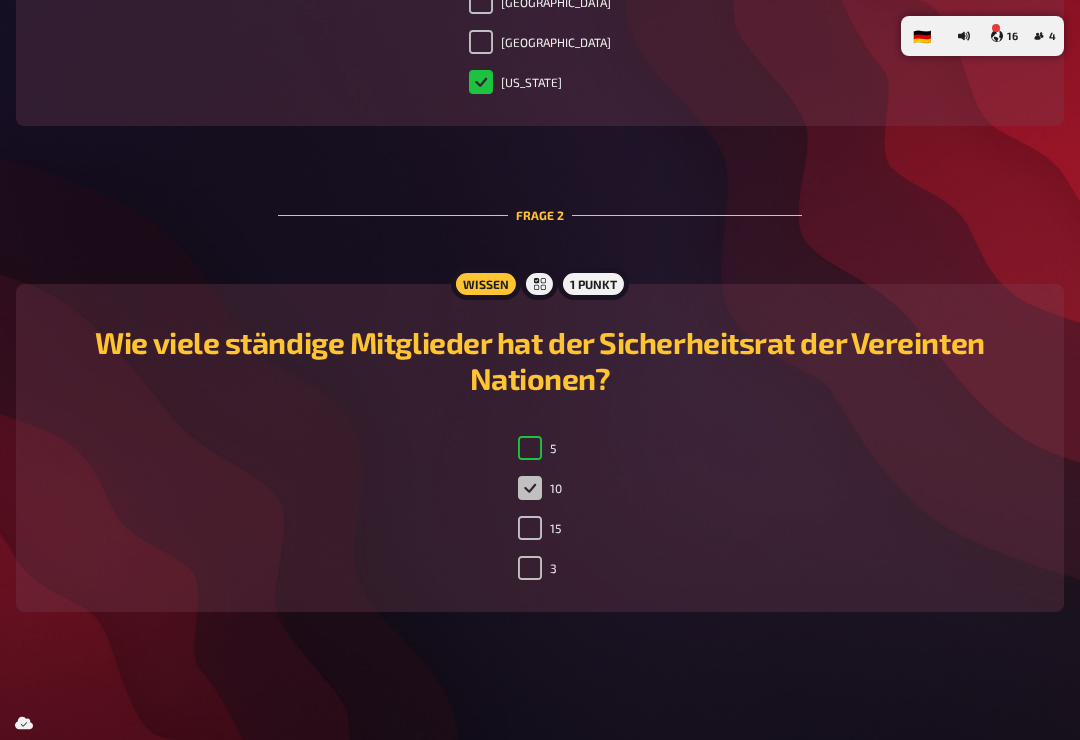 checkbox on "true" 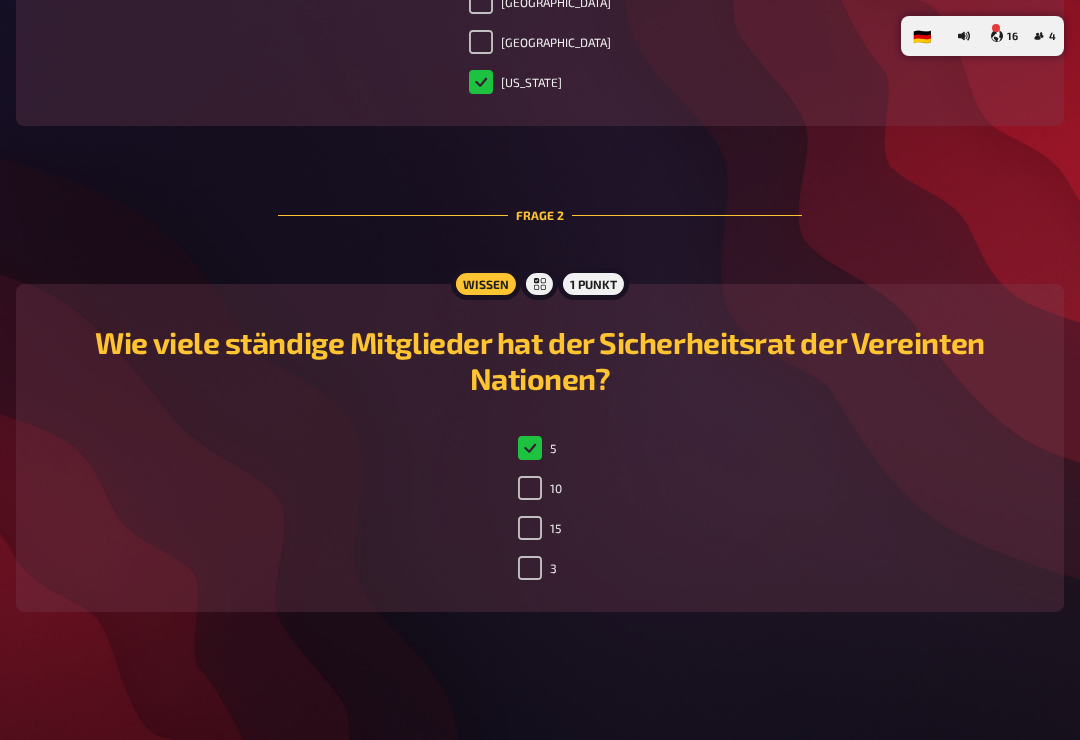 click on "10" at bounding box center (530, 488) 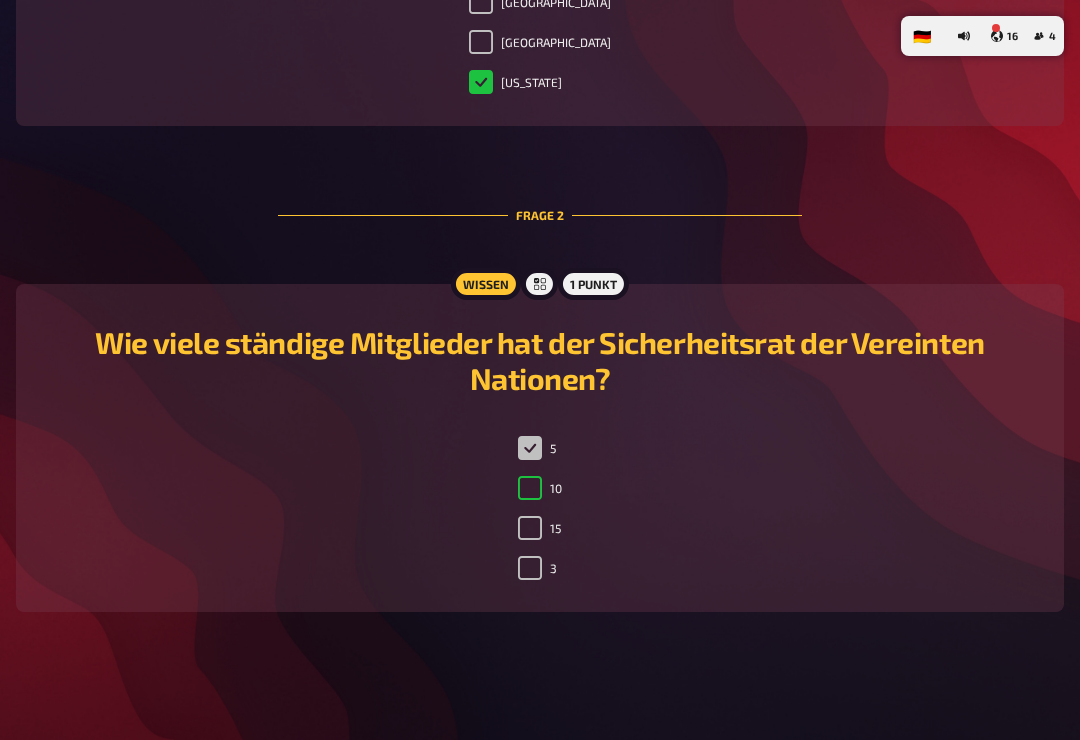 checkbox on "true" 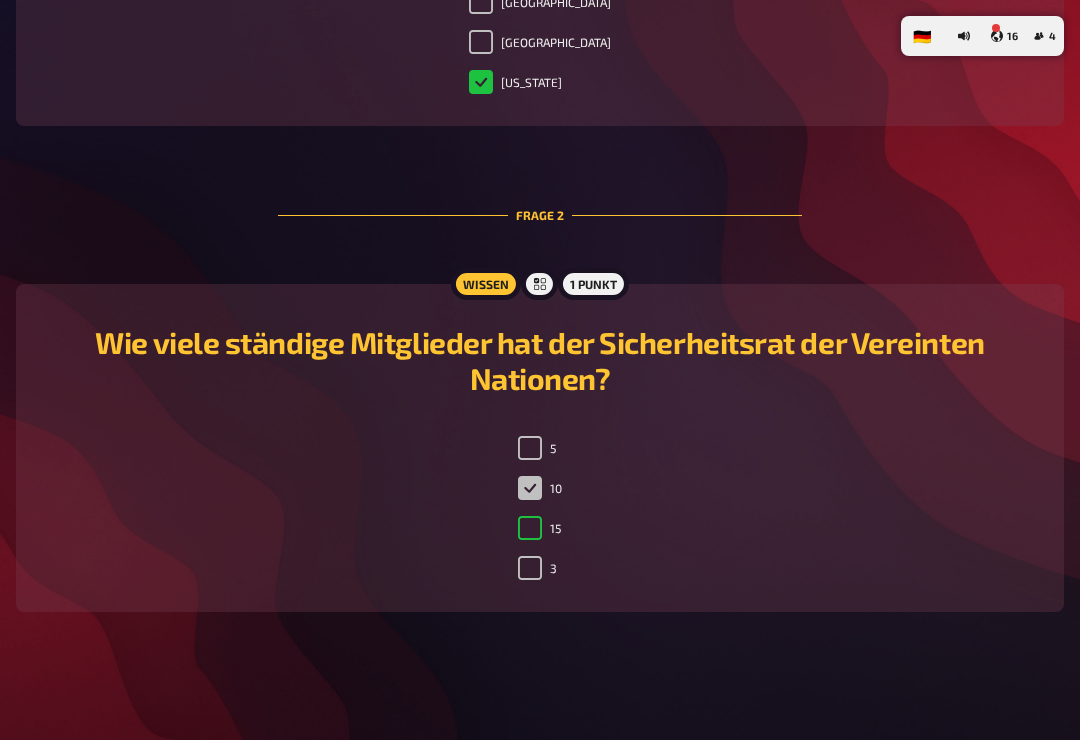 checkbox on "false" 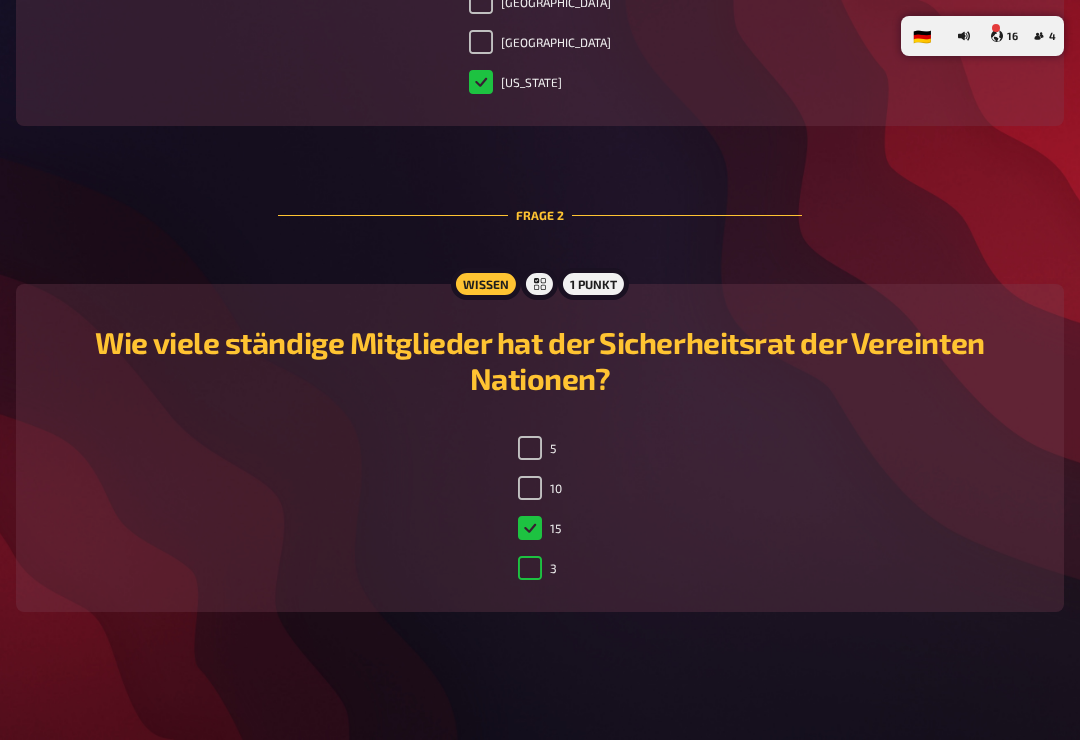 checkbox on "false" 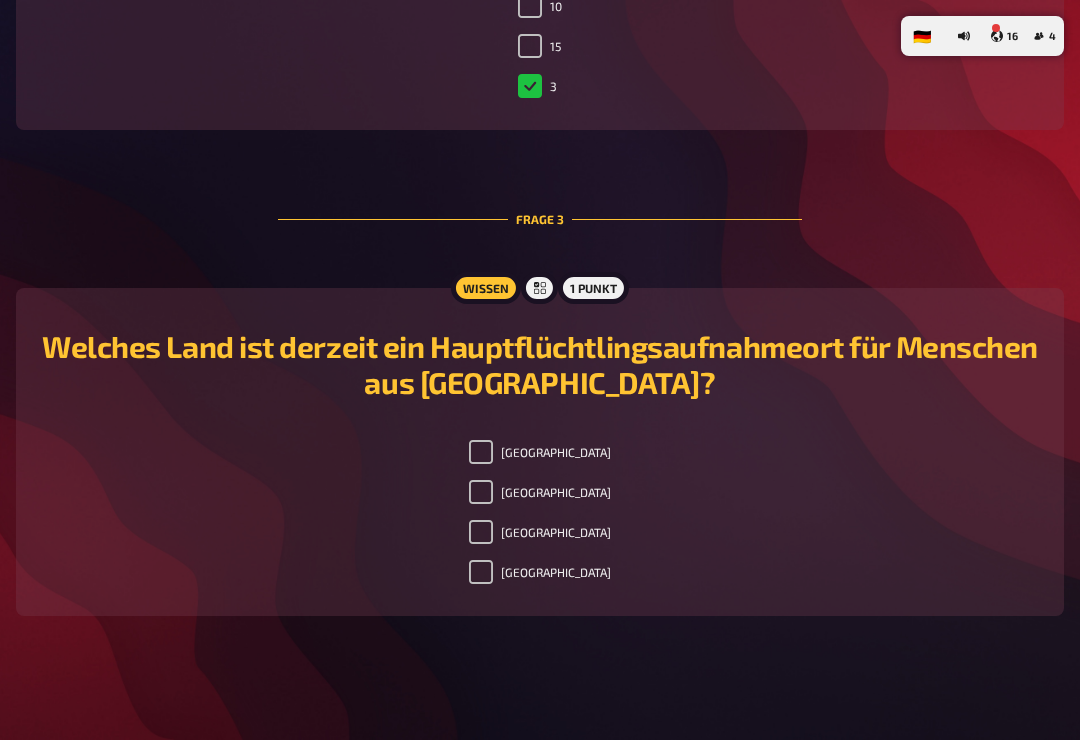 scroll, scrollTop: 1360, scrollLeft: 0, axis: vertical 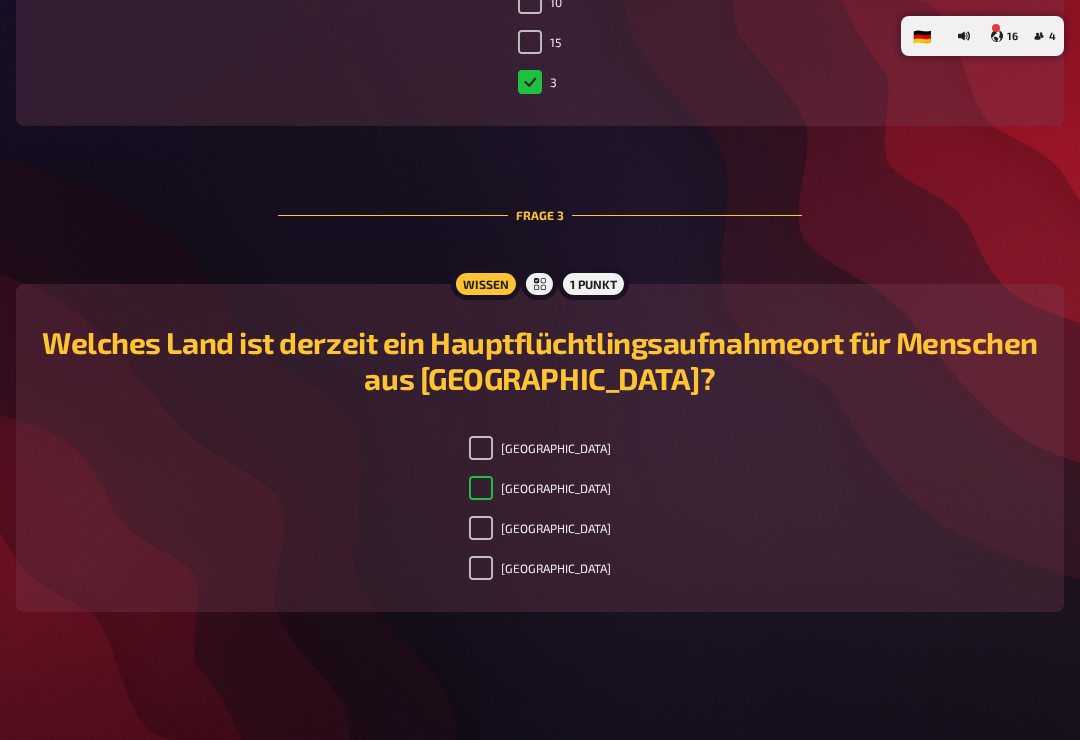 checkbox on "true" 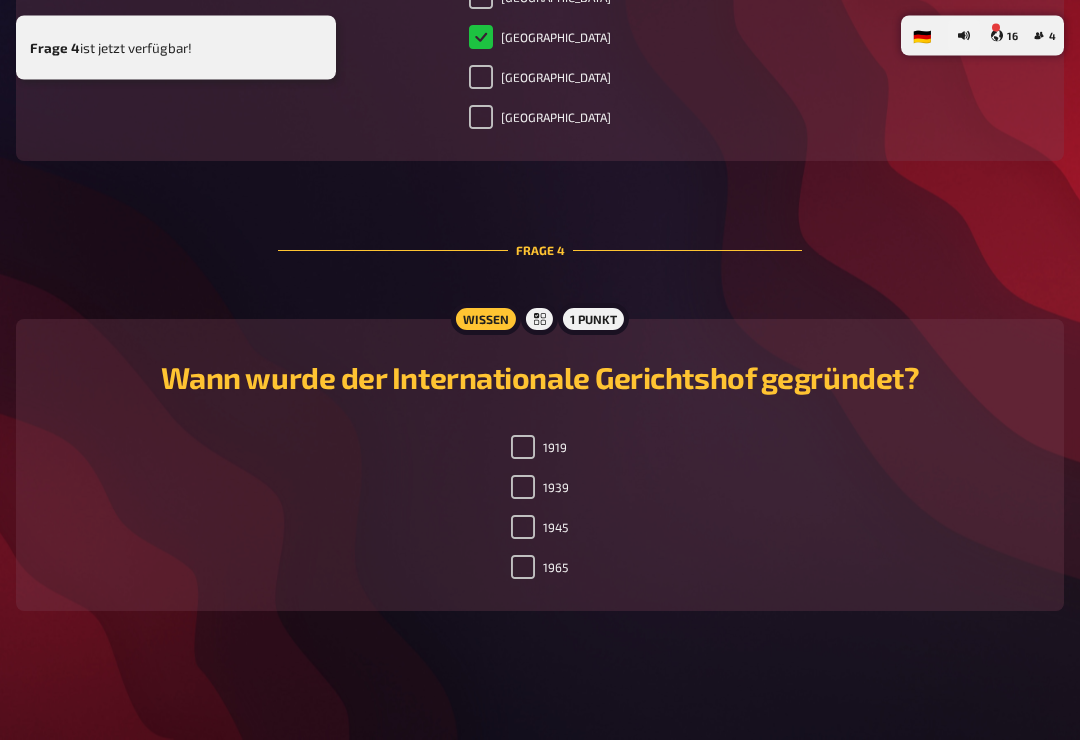 scroll, scrollTop: 1821, scrollLeft: 0, axis: vertical 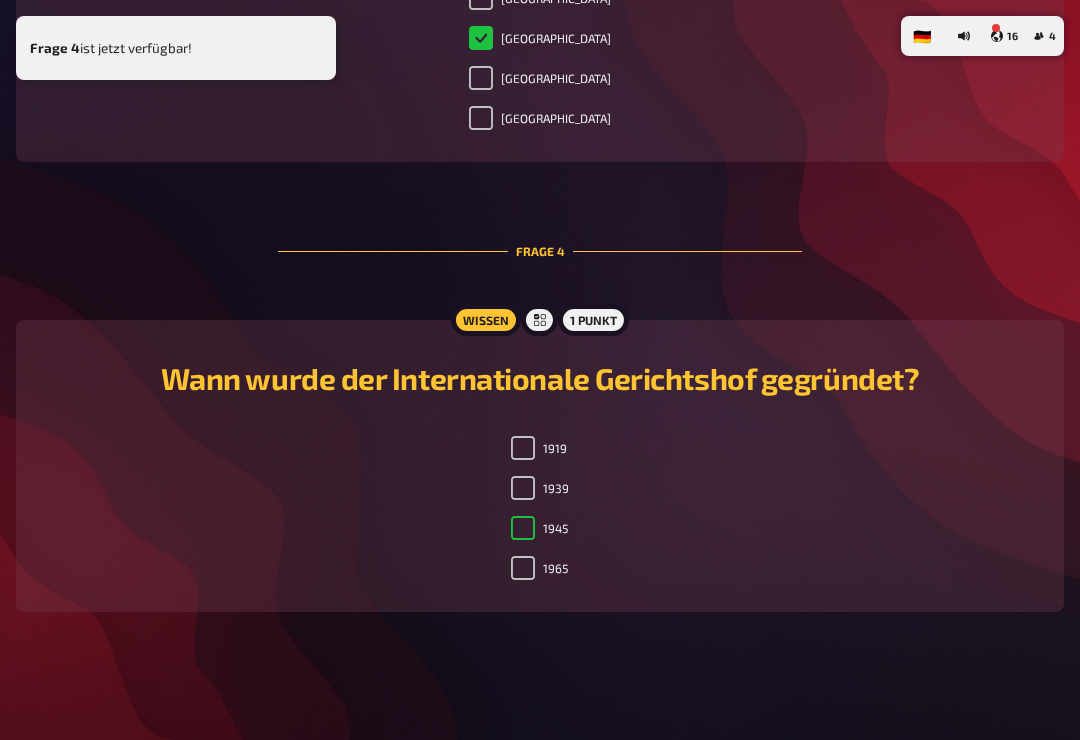checkbox on "true" 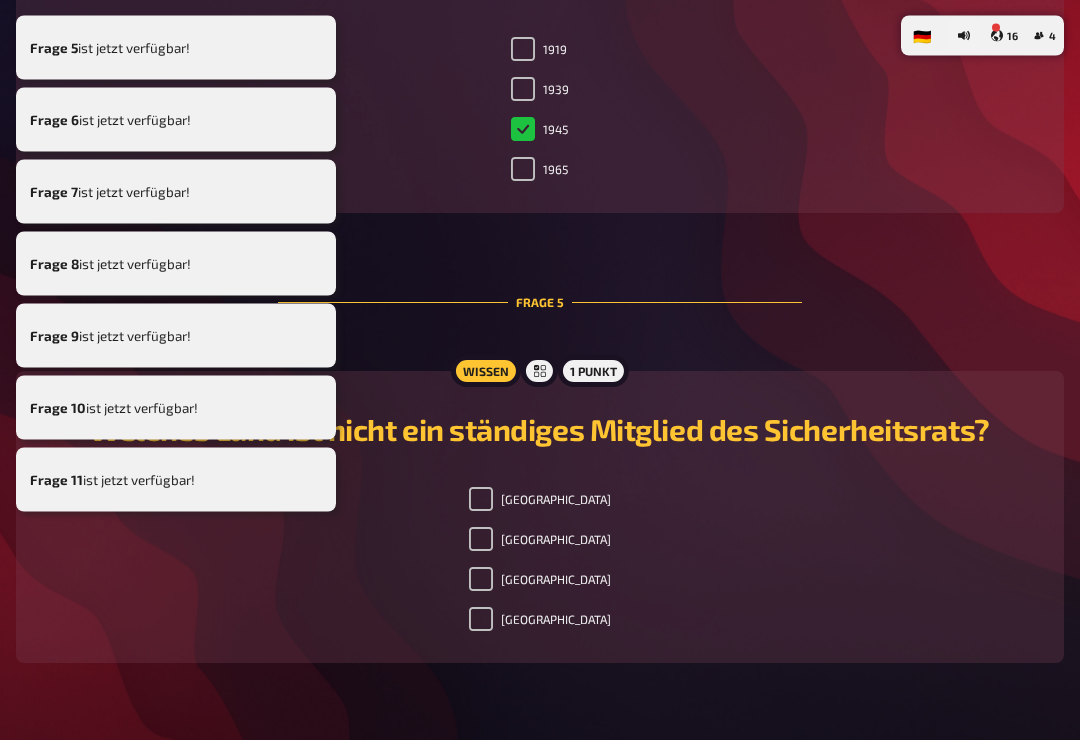 scroll, scrollTop: 2201, scrollLeft: 0, axis: vertical 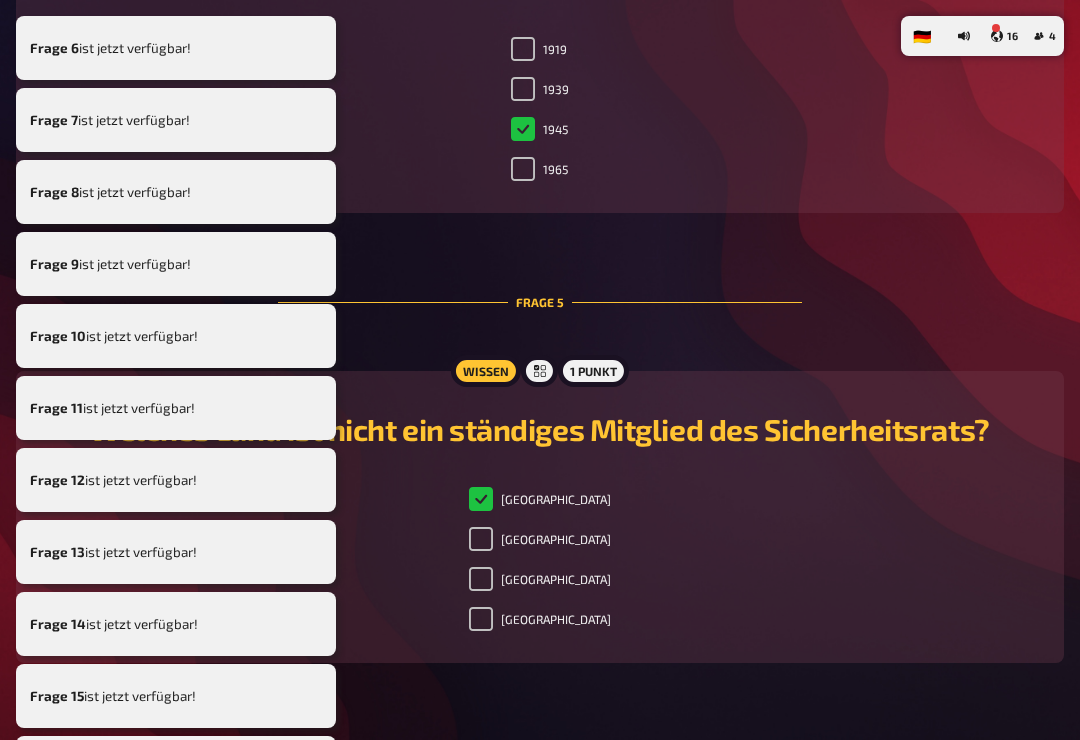 checkbox on "true" 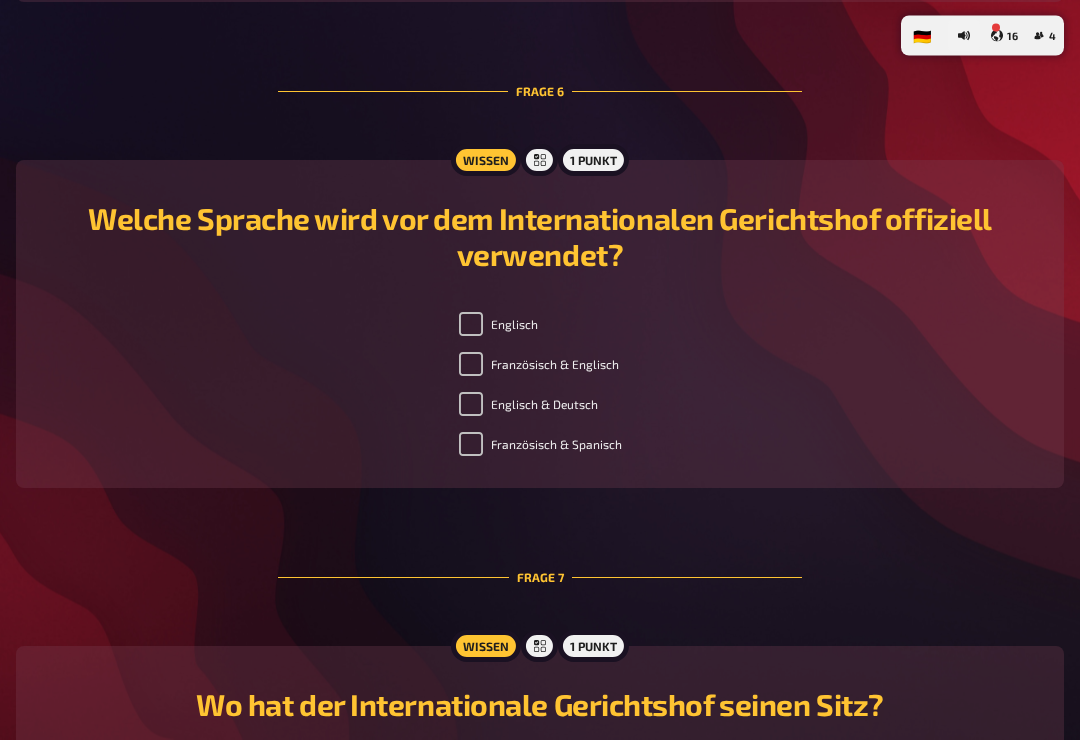 scroll, scrollTop: 2862, scrollLeft: 0, axis: vertical 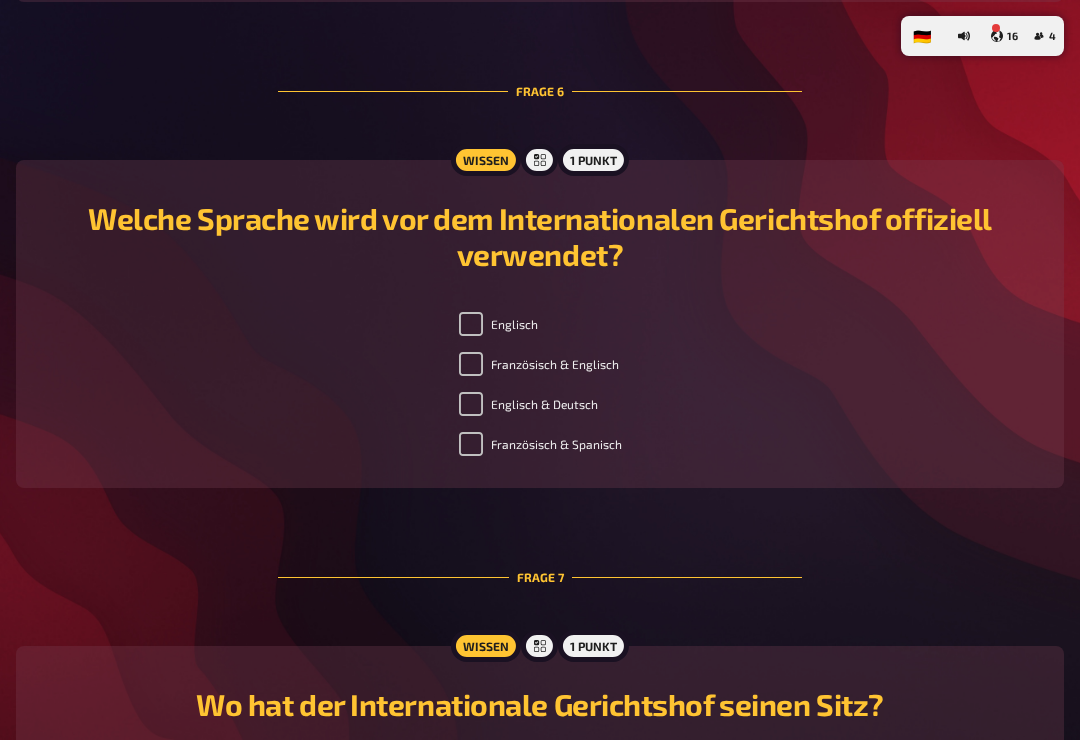 click on "Französisch & Englisch" at bounding box center [471, 364] 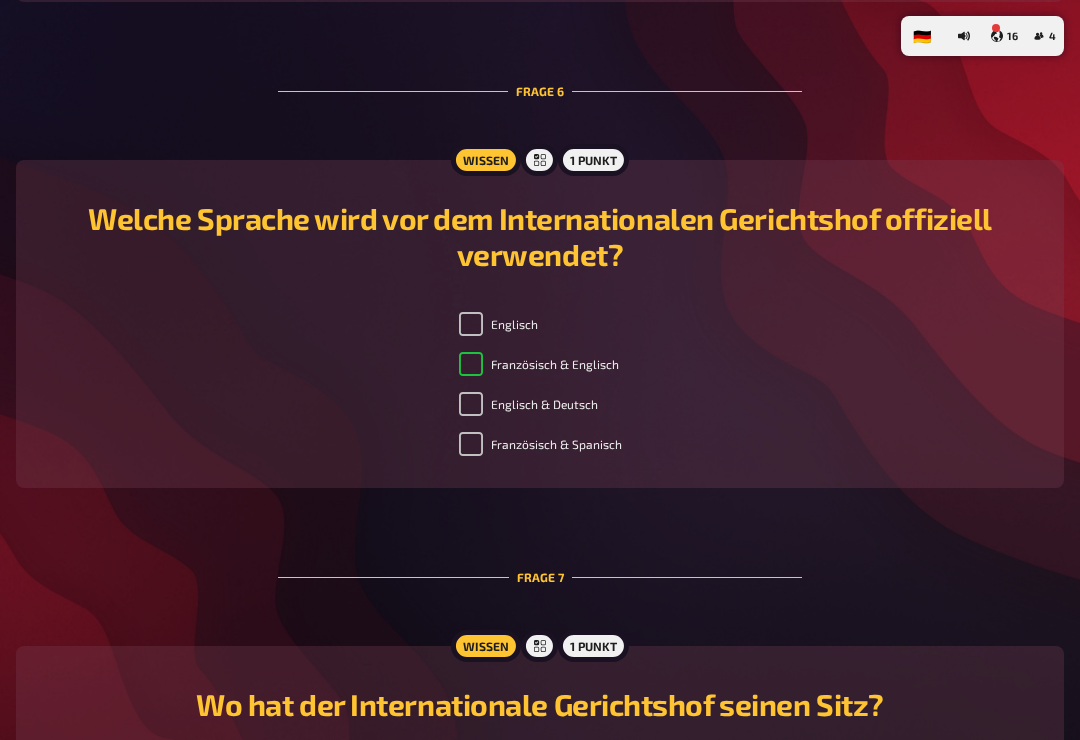 checkbox on "true" 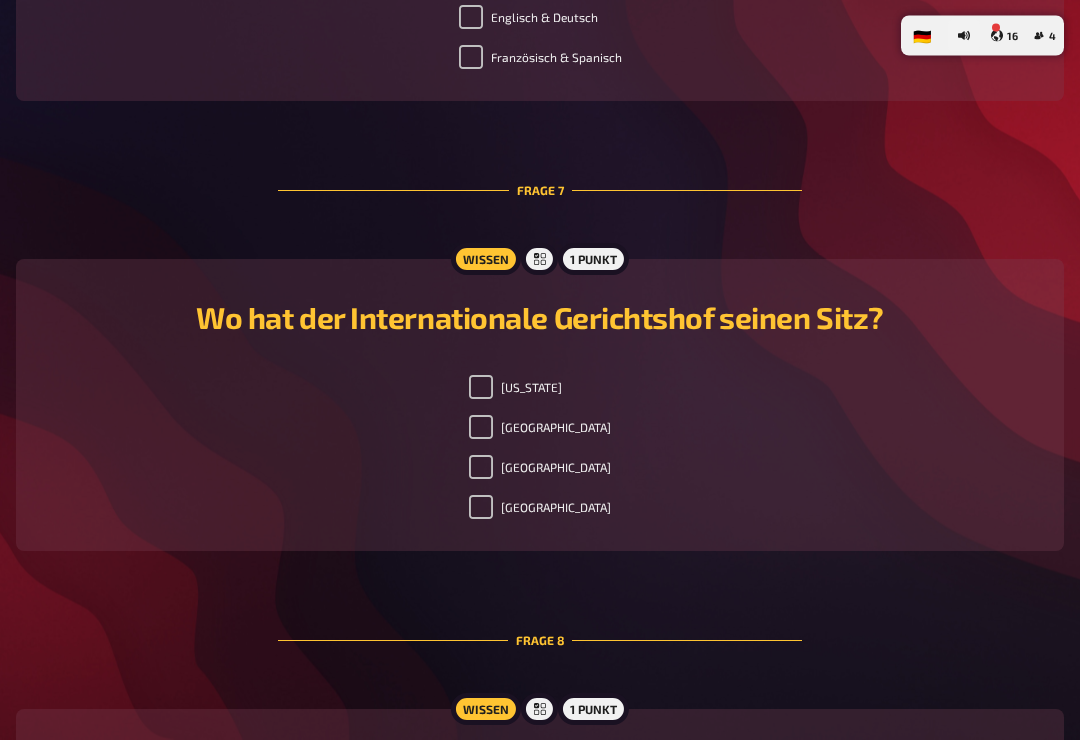 scroll, scrollTop: 3251, scrollLeft: 0, axis: vertical 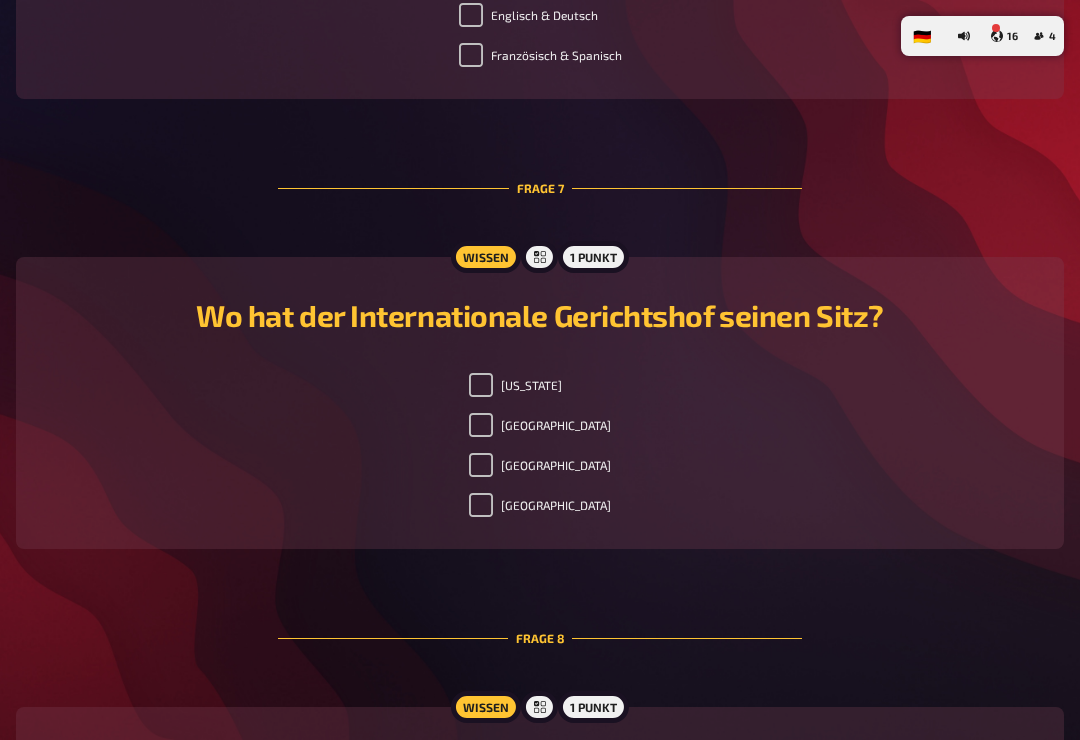 click on "[GEOGRAPHIC_DATA]" at bounding box center [481, 425] 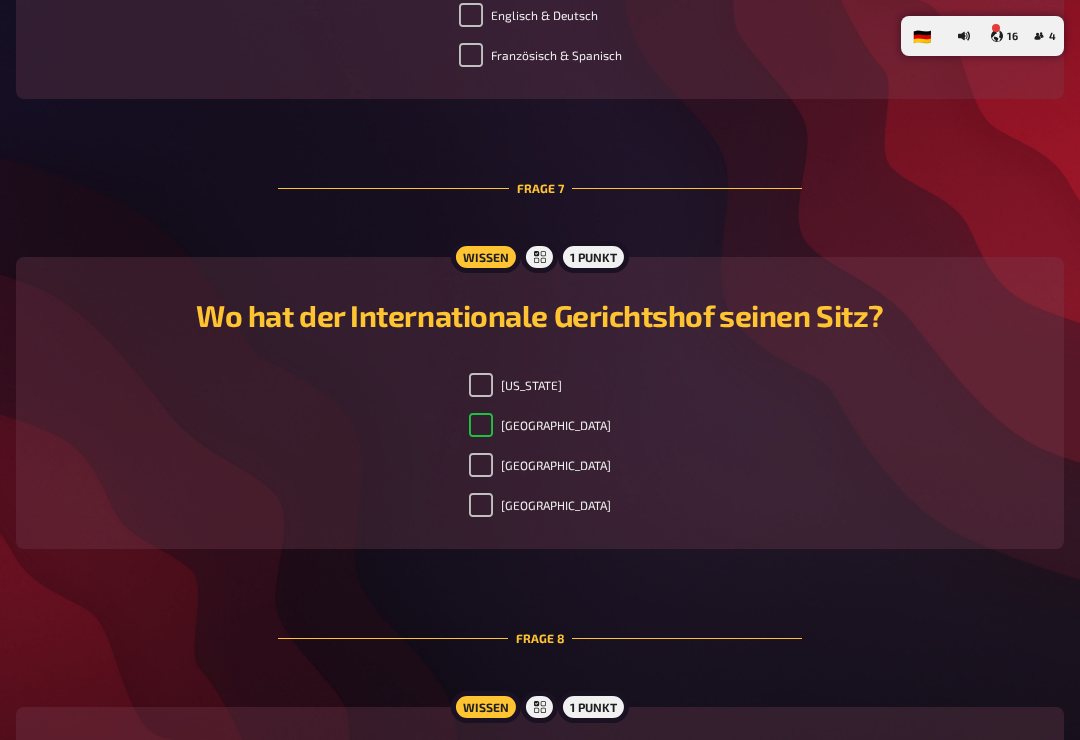 checkbox on "true" 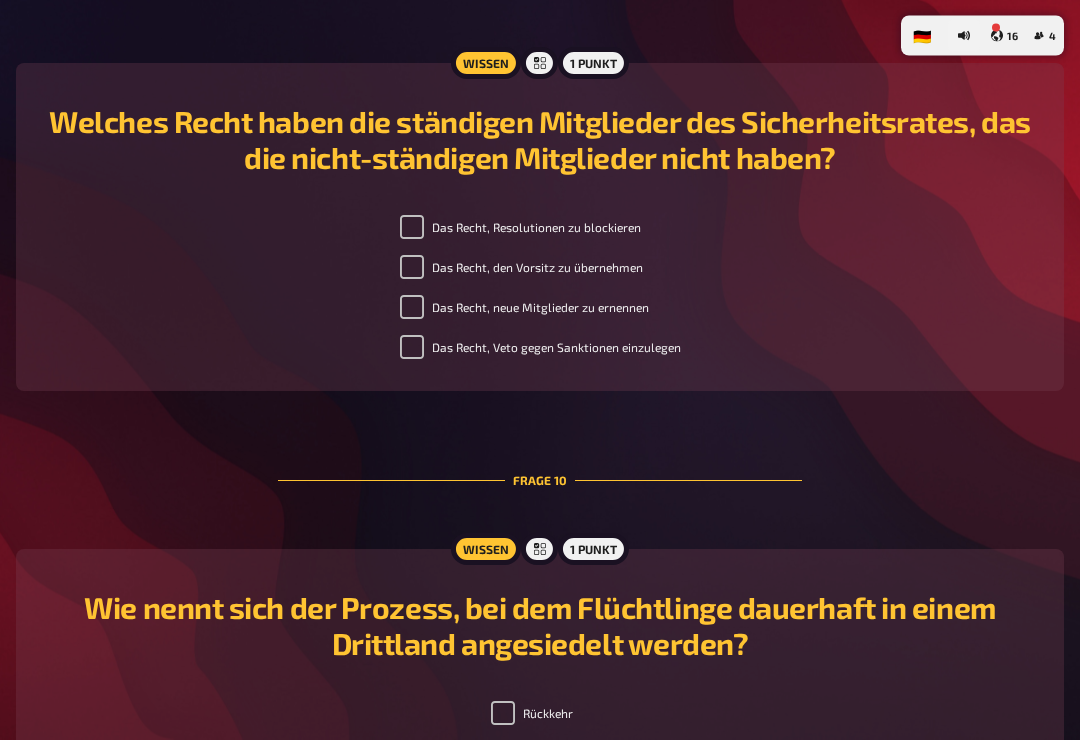 scroll, scrollTop: 4346, scrollLeft: 0, axis: vertical 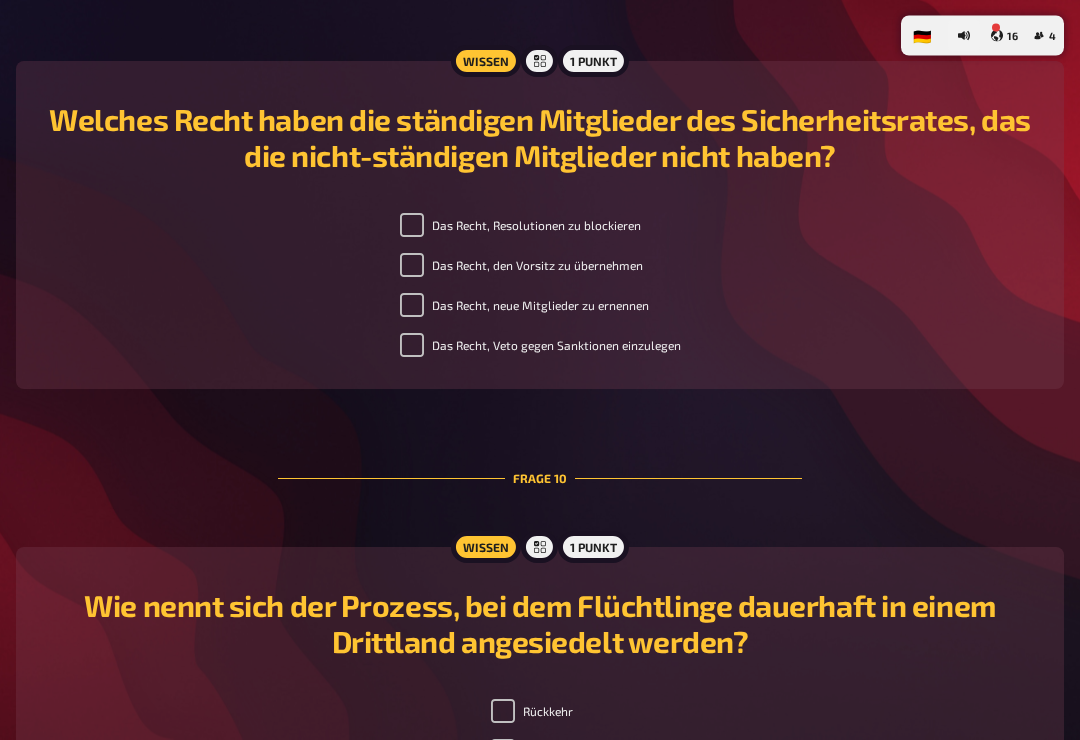 checkbox on "true" 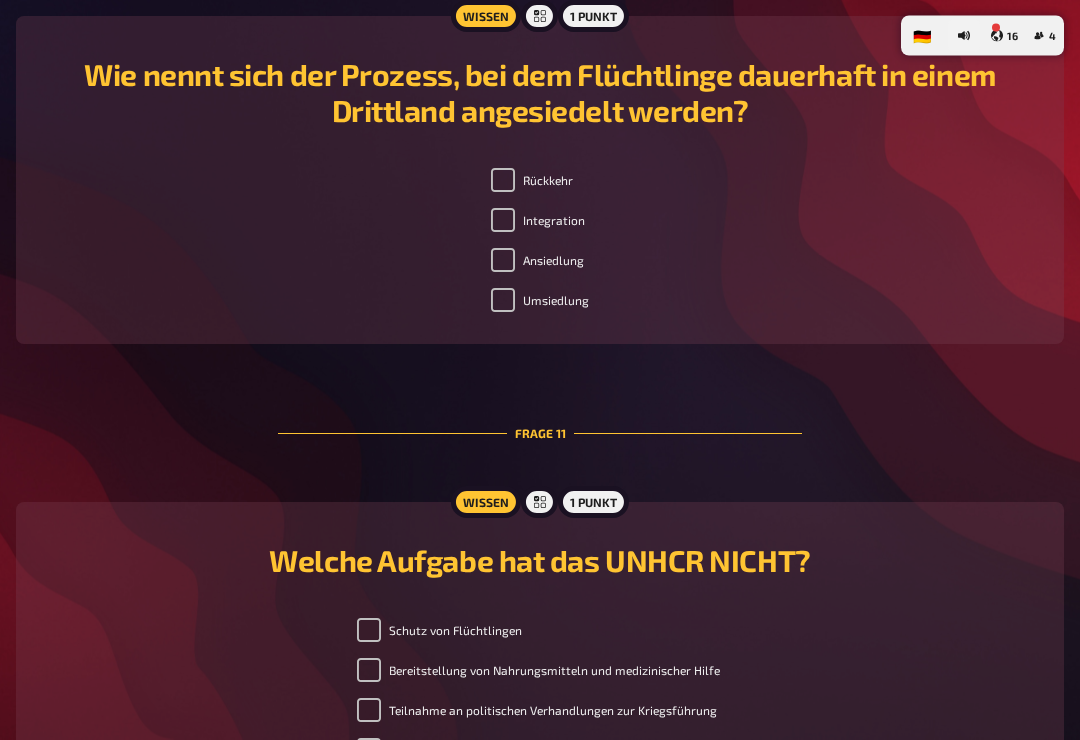 scroll, scrollTop: 4879, scrollLeft: 0, axis: vertical 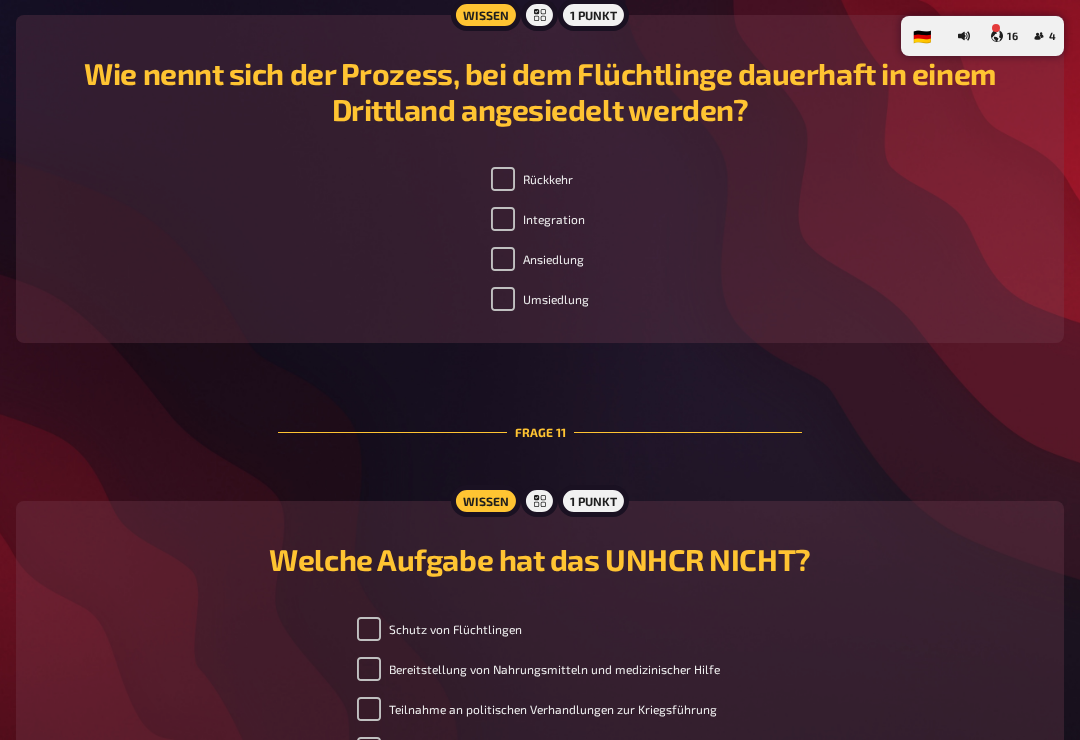 click on "Umsiedlung" at bounding box center [503, 299] 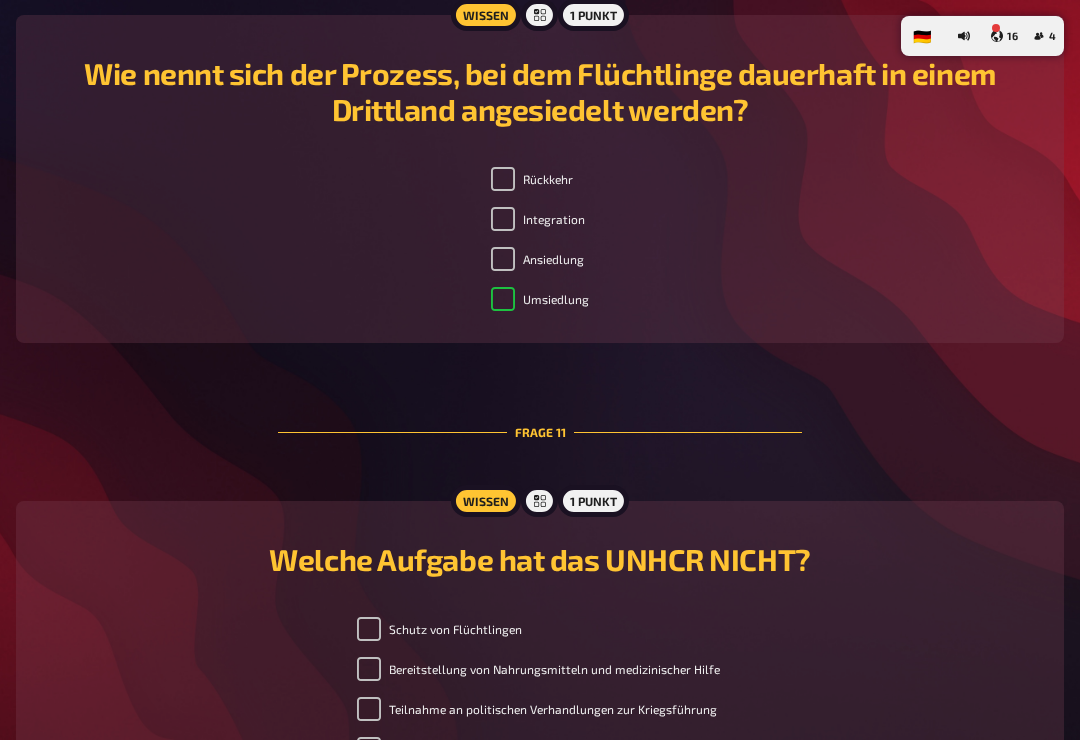 checkbox on "true" 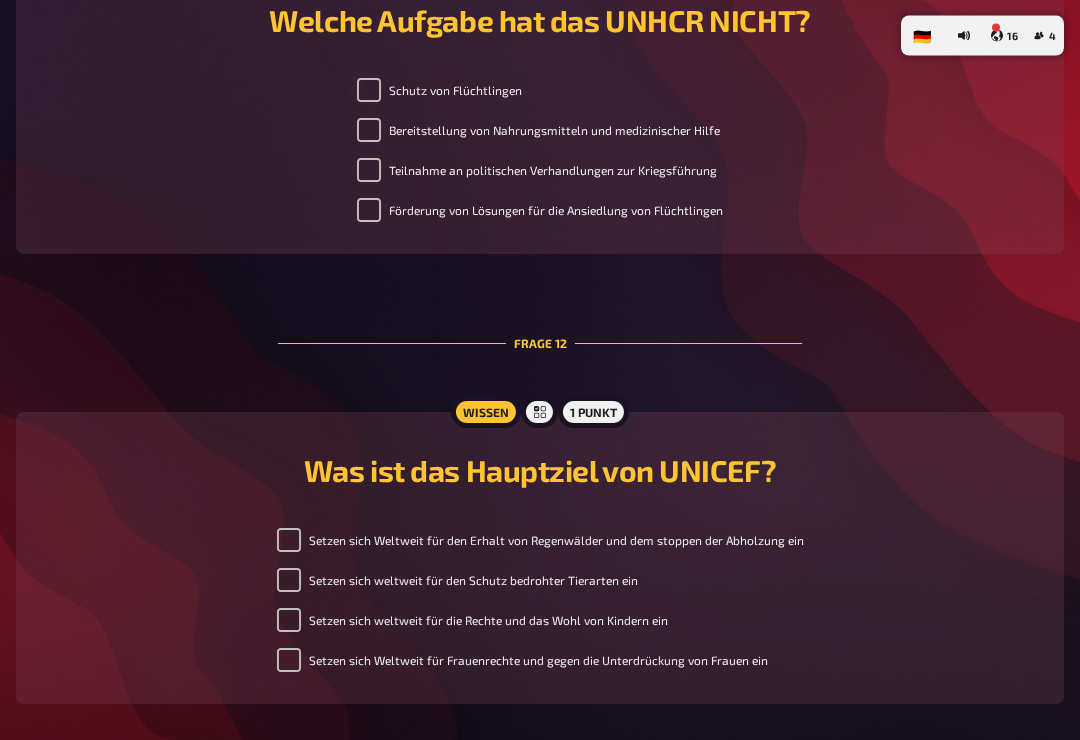 scroll, scrollTop: 5419, scrollLeft: 0, axis: vertical 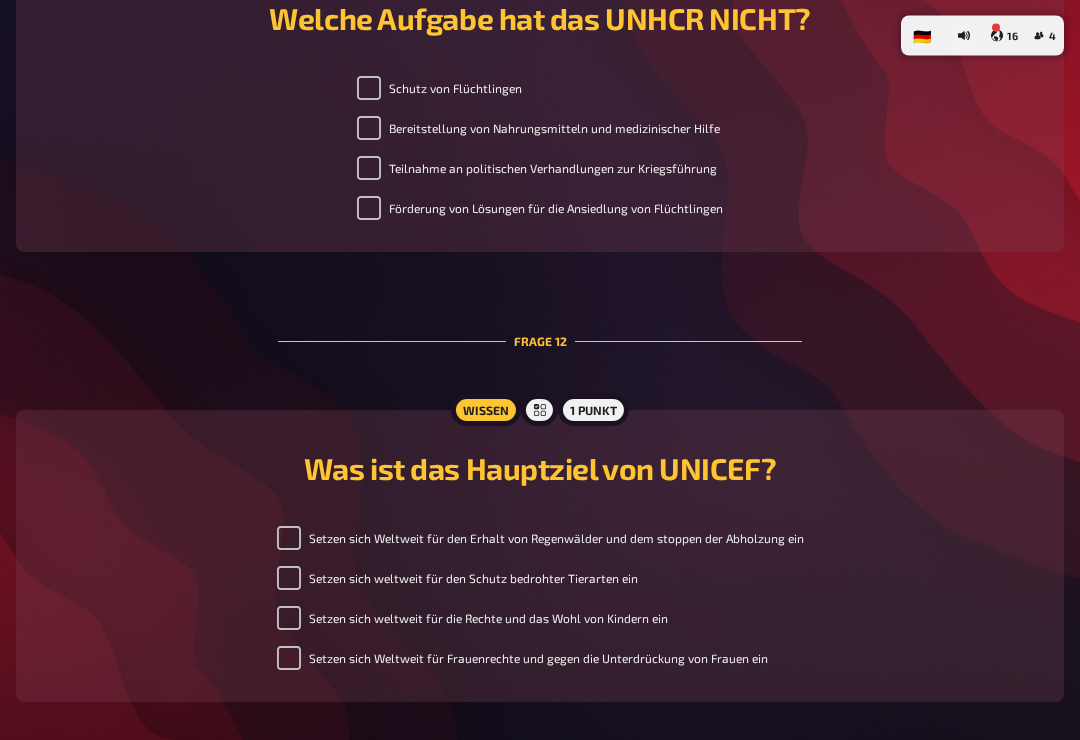 click on "Teilnahme an politischen Verhandlungen zur Kriegsführung" at bounding box center [369, 169] 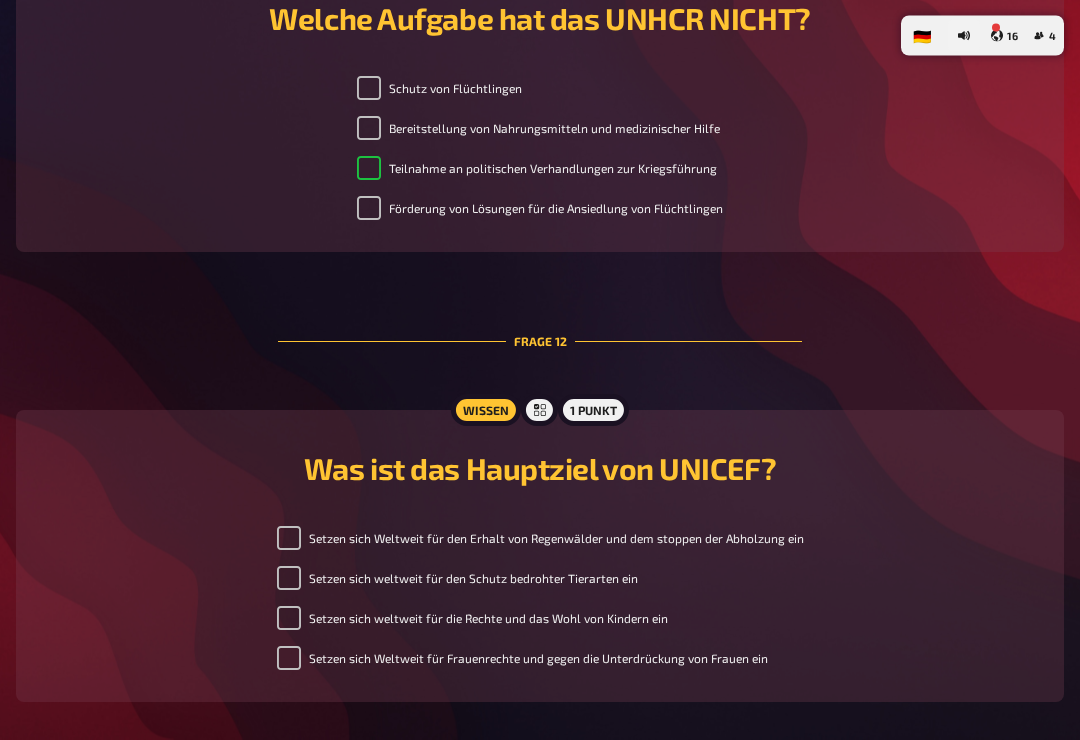 checkbox on "true" 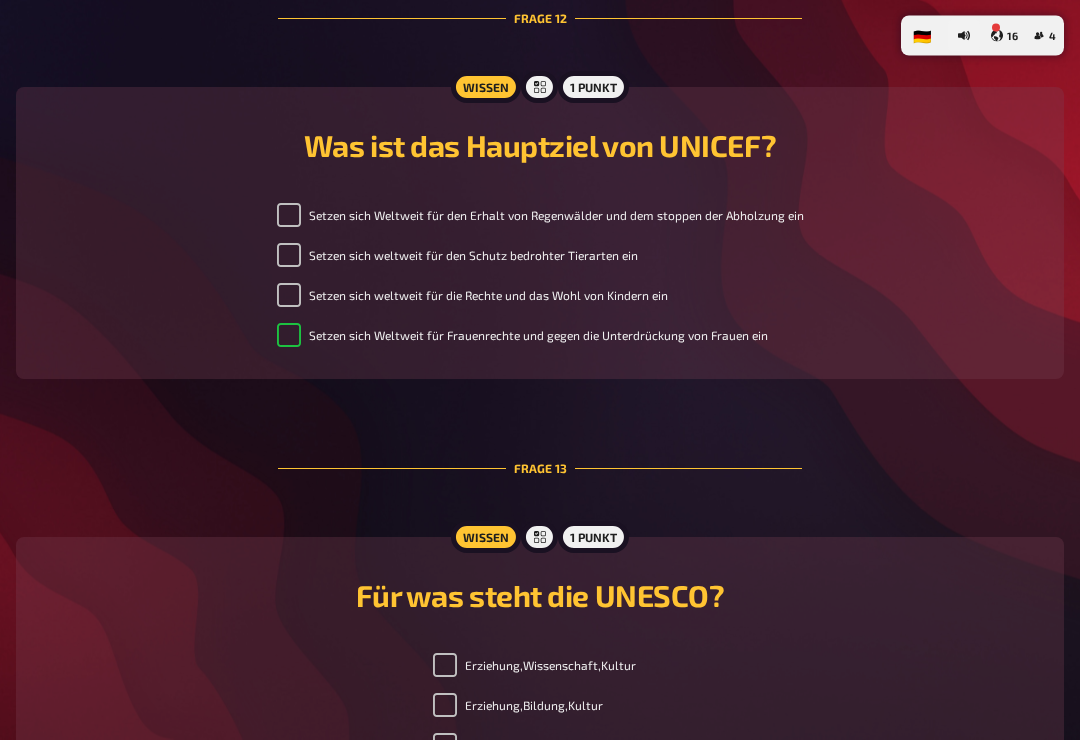 scroll, scrollTop: 5743, scrollLeft: 0, axis: vertical 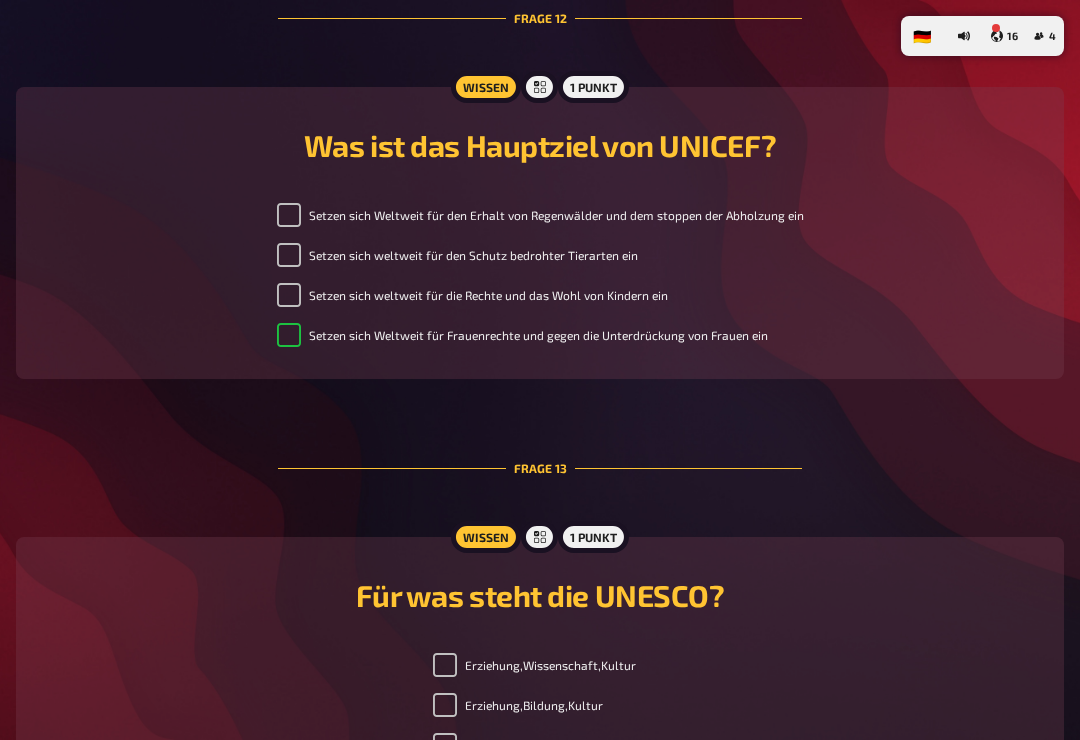 checkbox on "true" 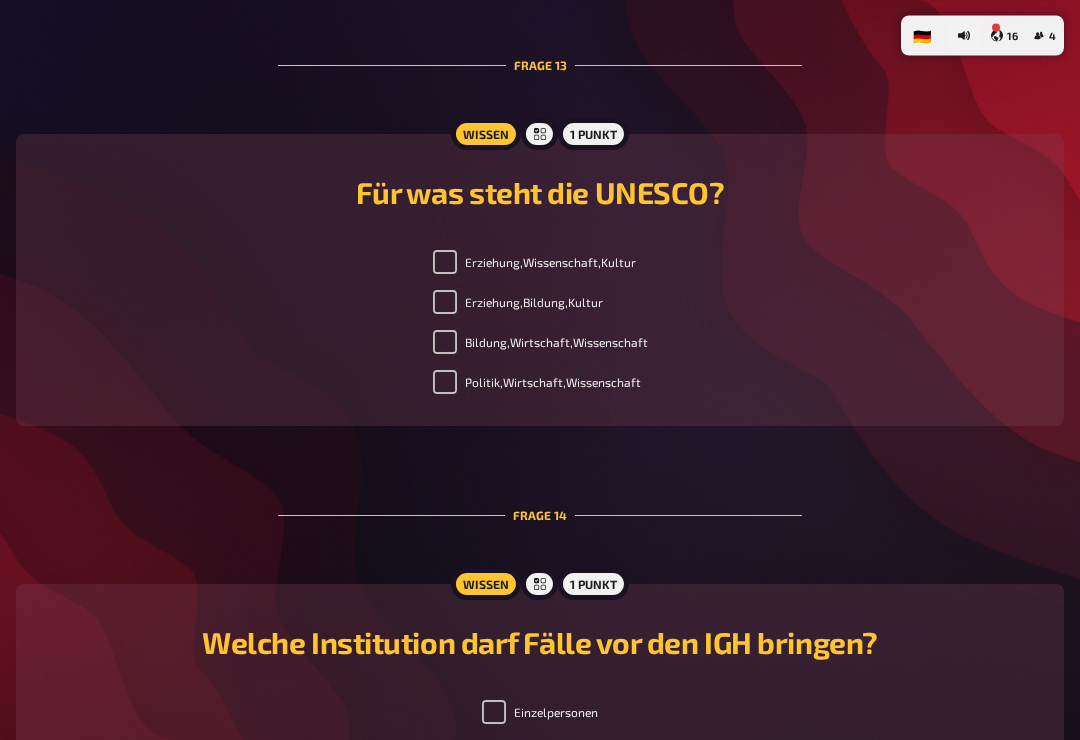 checkbox on "true" 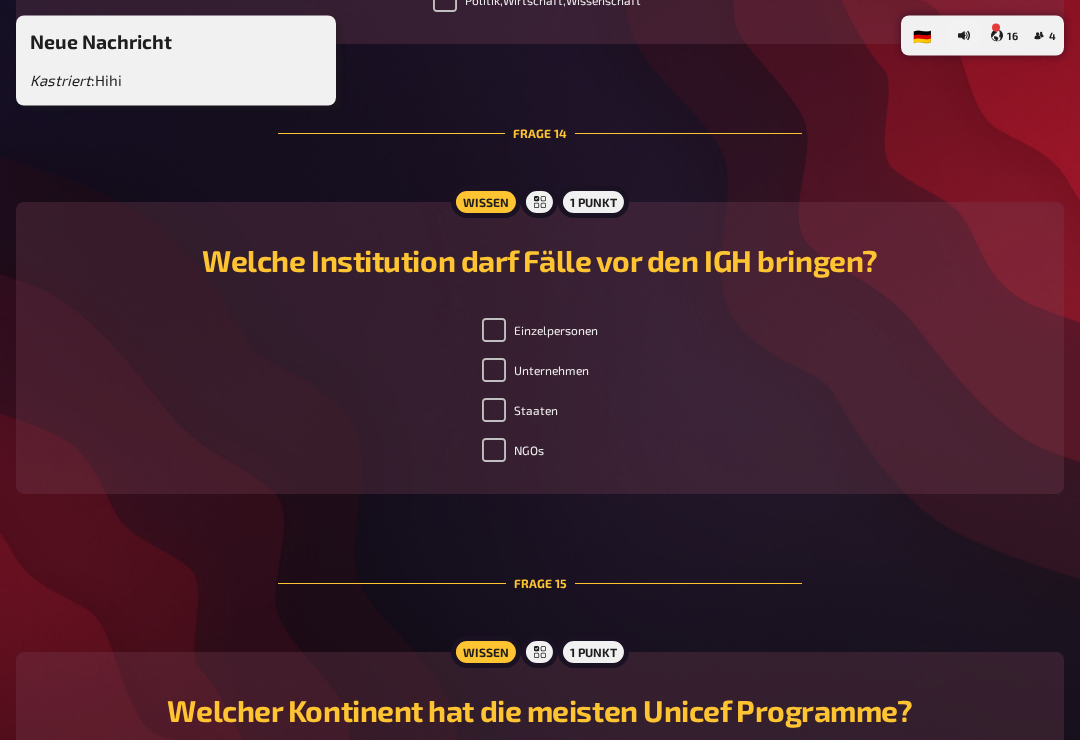 scroll, scrollTop: 6529, scrollLeft: 0, axis: vertical 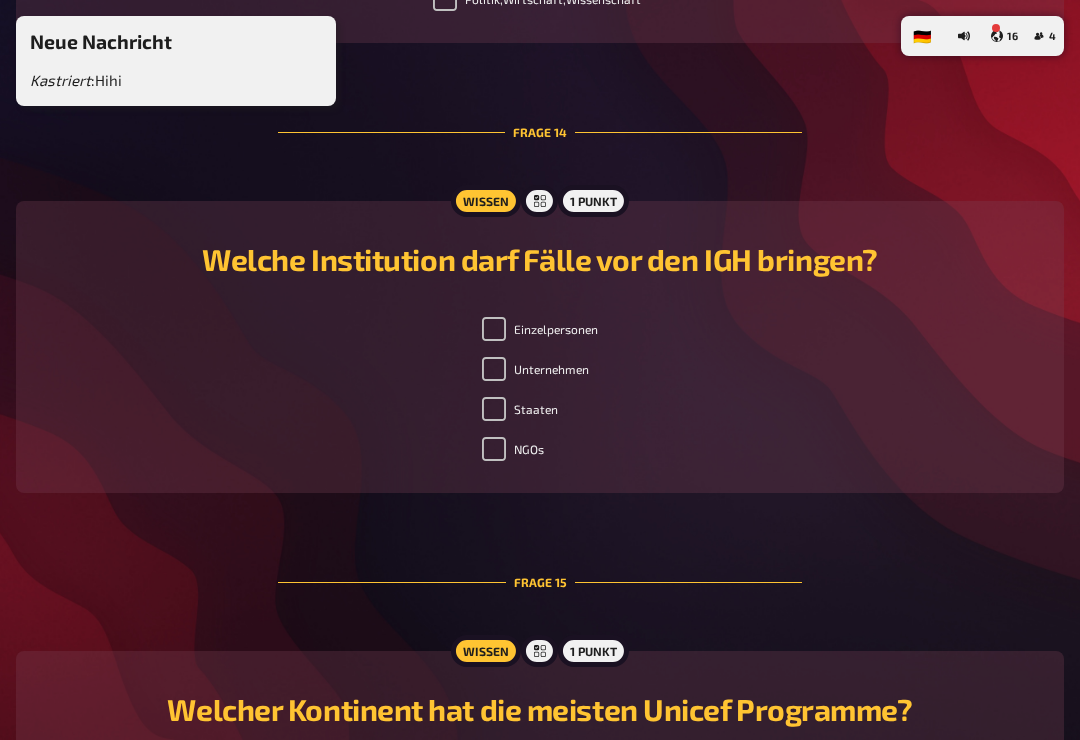 checkbox on "true" 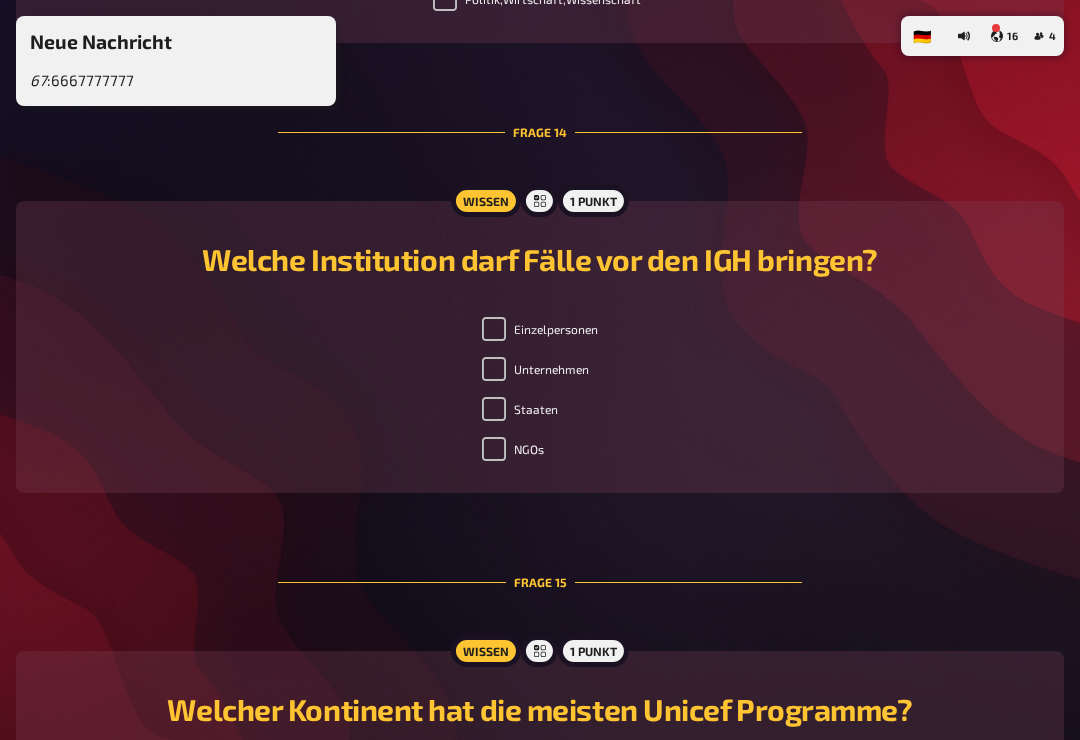 checkbox on "true" 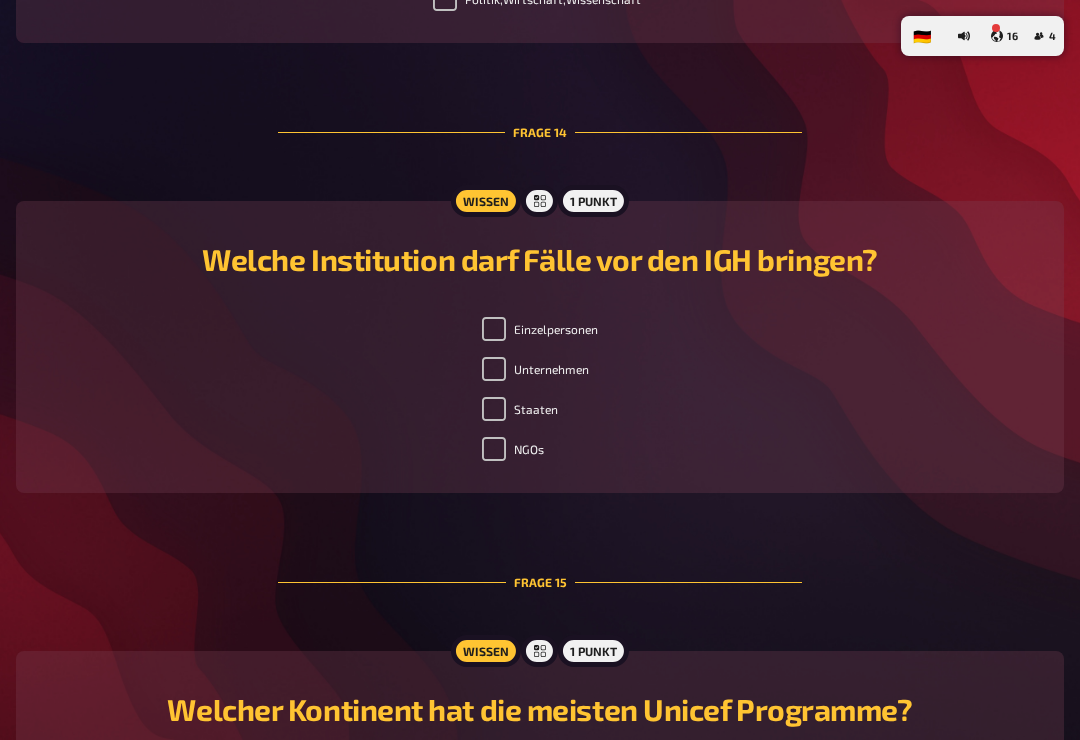 checkbox on "true" 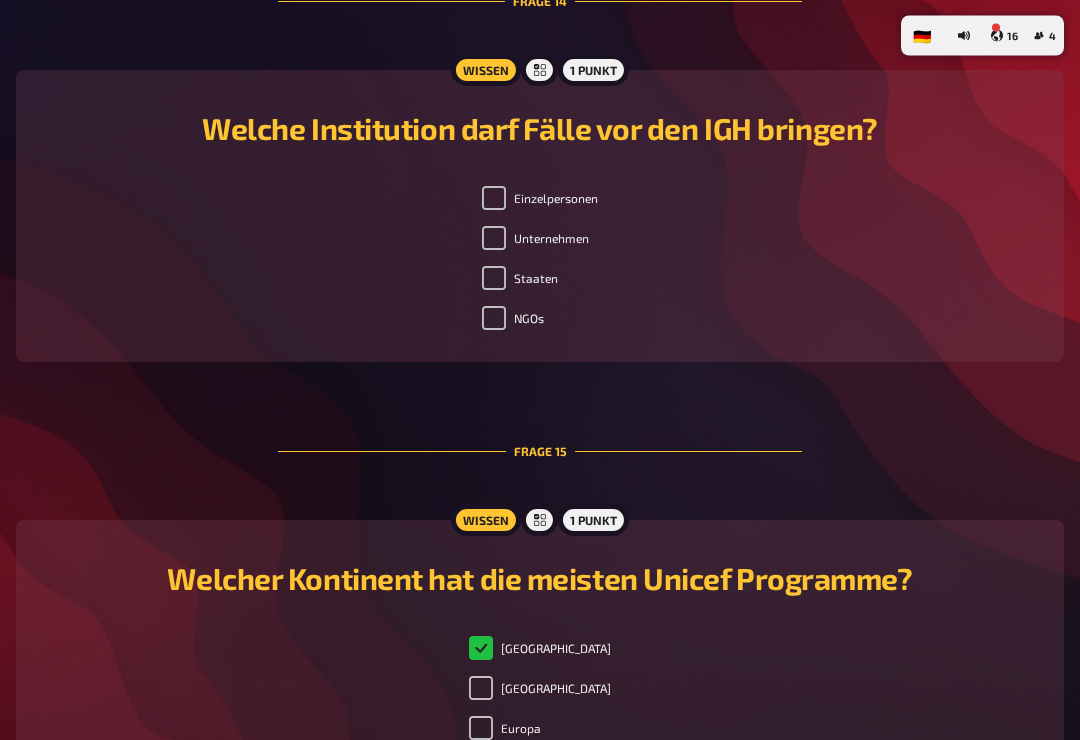 scroll, scrollTop: 6662, scrollLeft: 0, axis: vertical 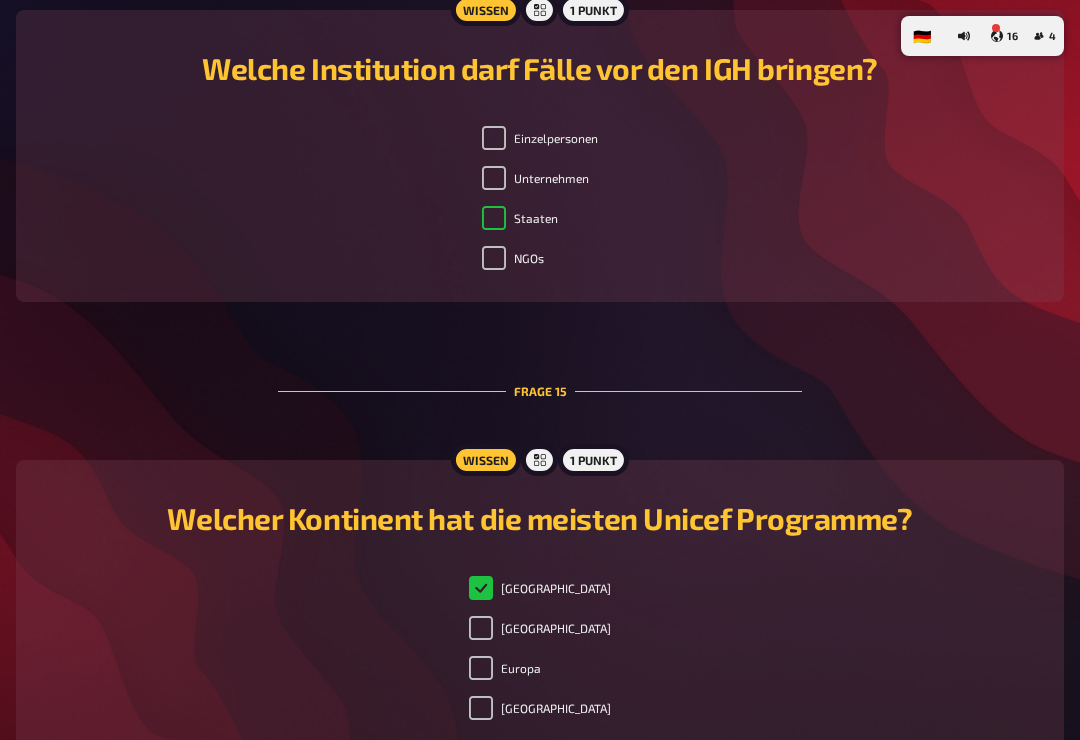 checkbox on "true" 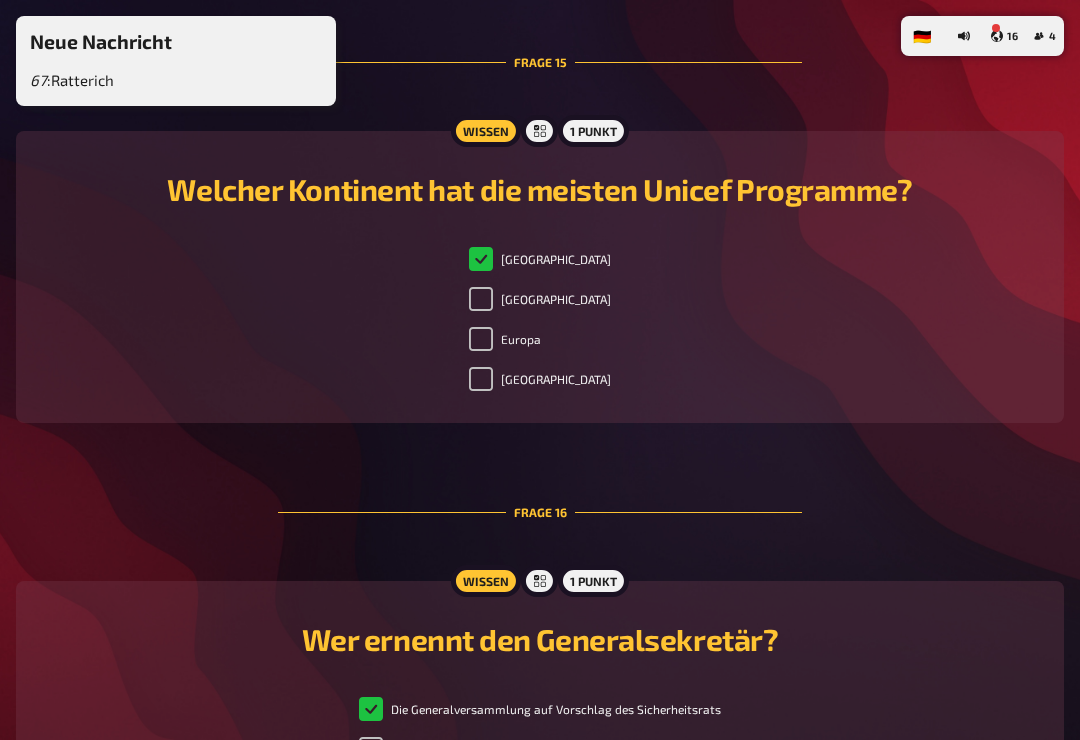 checkbox on "true" 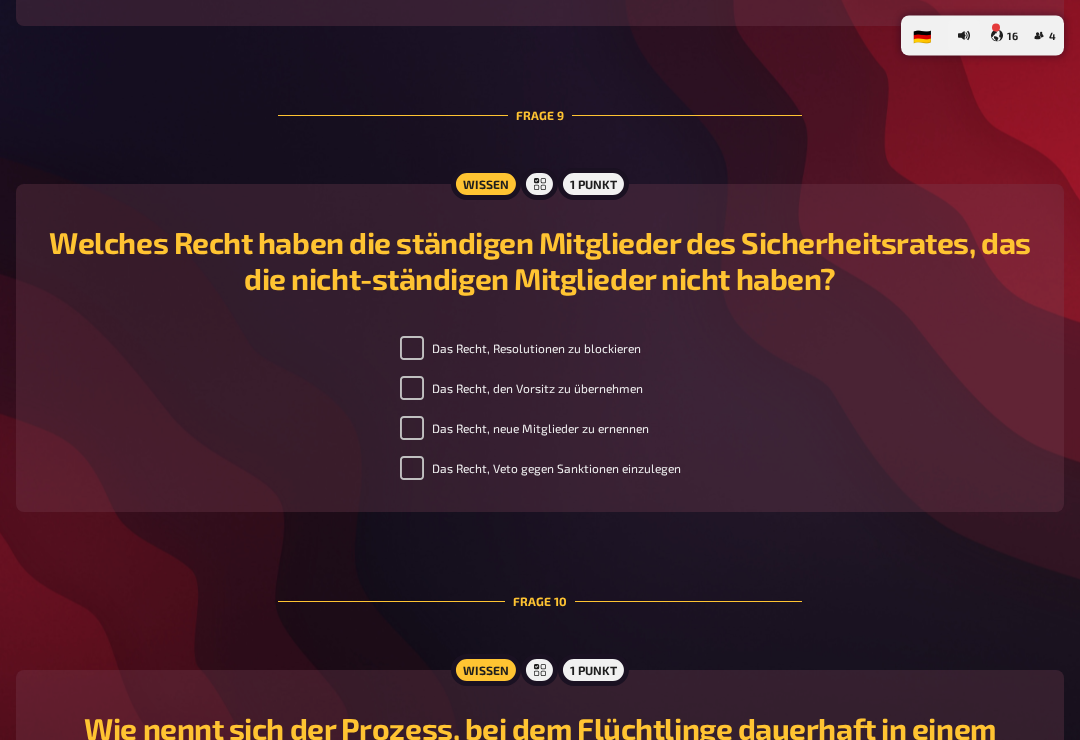 scroll, scrollTop: 4224, scrollLeft: 0, axis: vertical 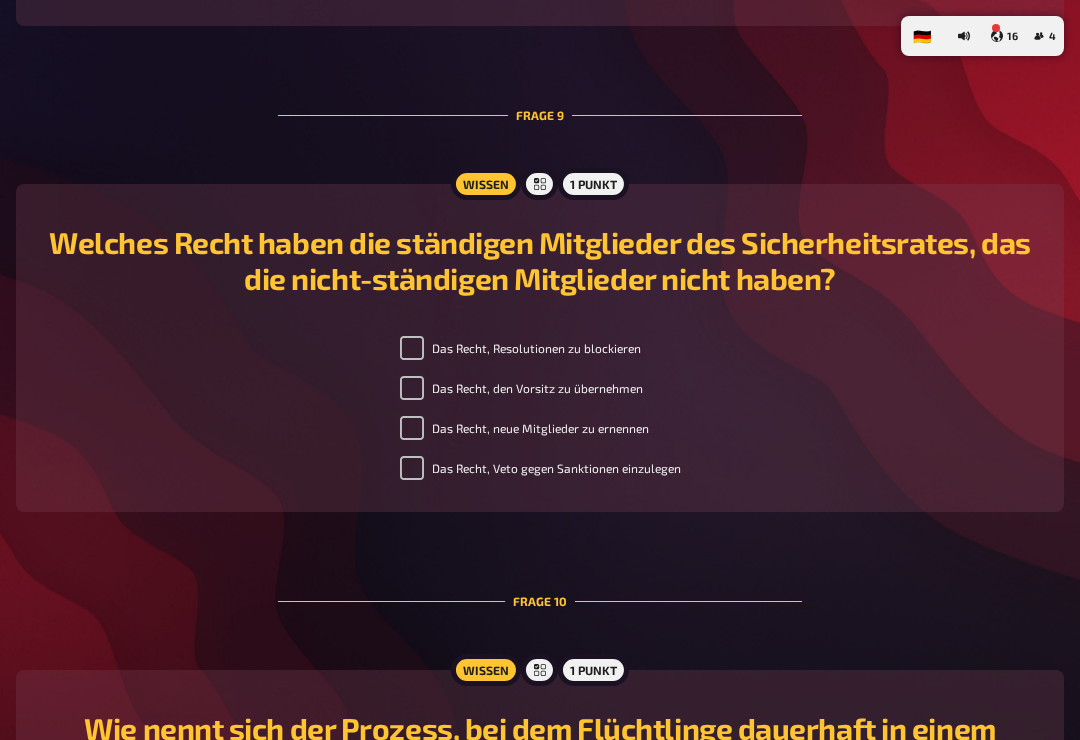 click on "Das Recht, neue Mitglieder zu ernennen" at bounding box center (412, 428) 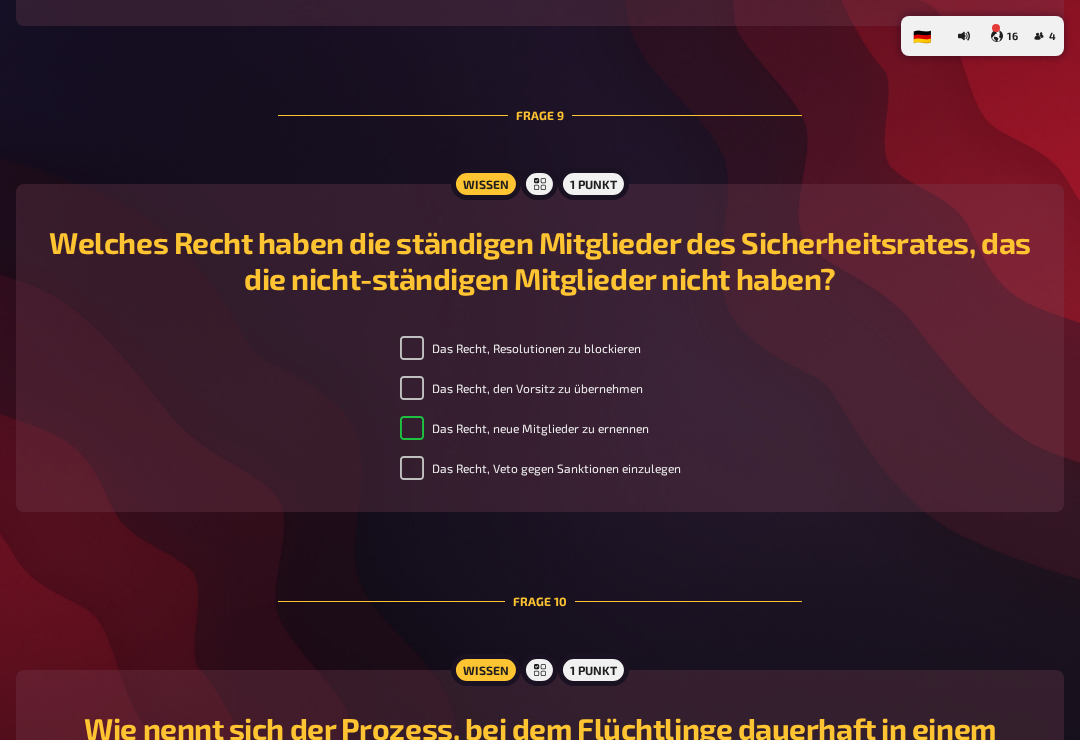 checkbox on "true" 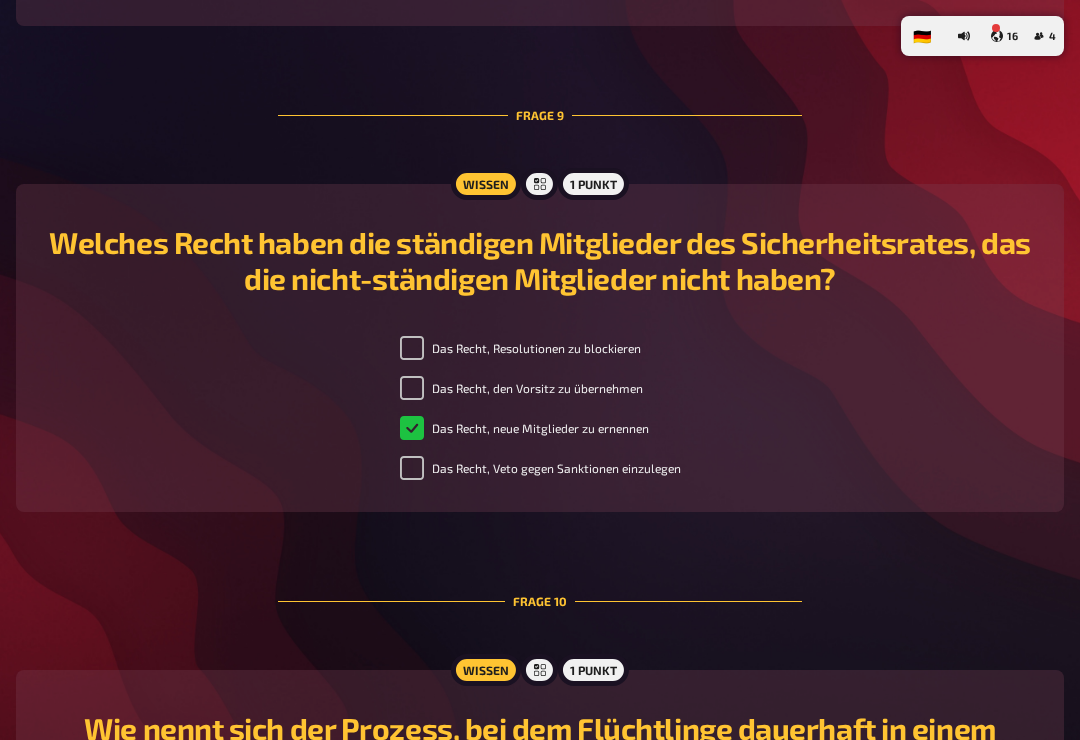 click on "16" at bounding box center [1004, 36] 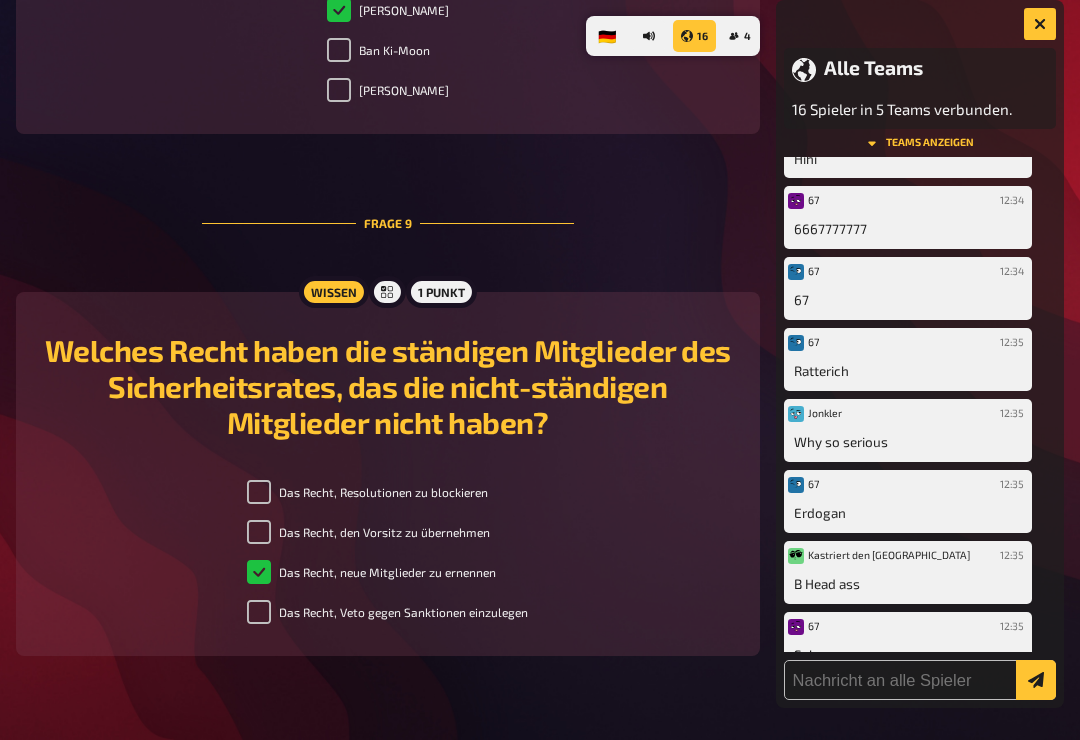 scroll, scrollTop: 182, scrollLeft: 0, axis: vertical 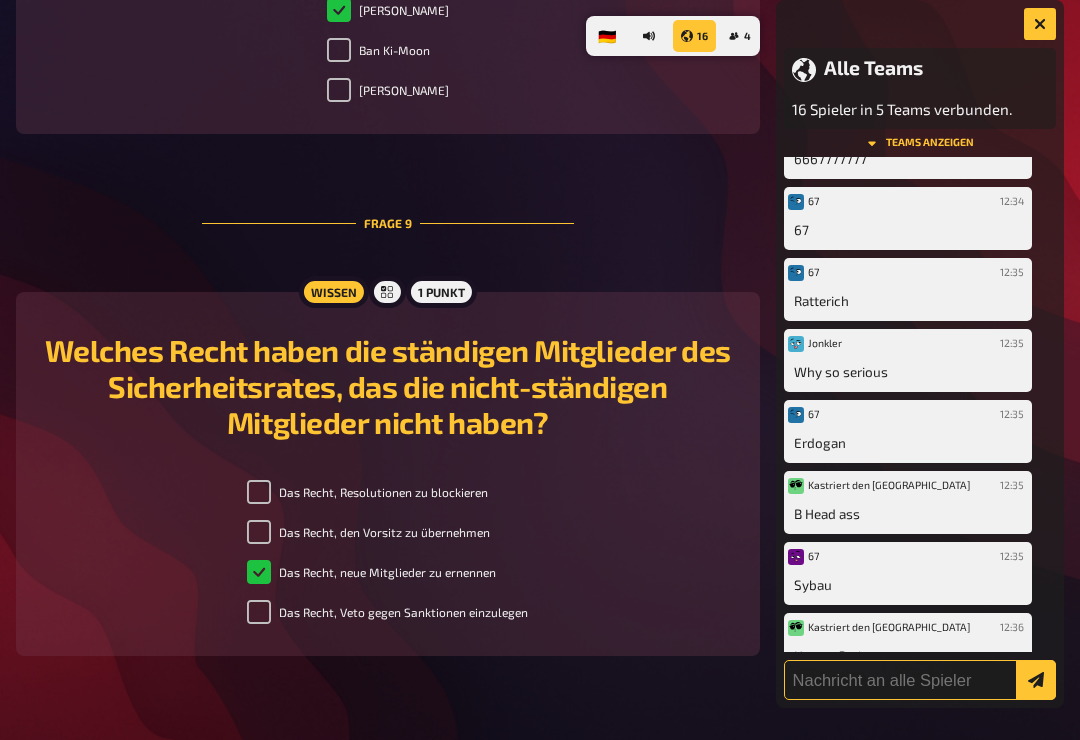 click at bounding box center (920, 680) 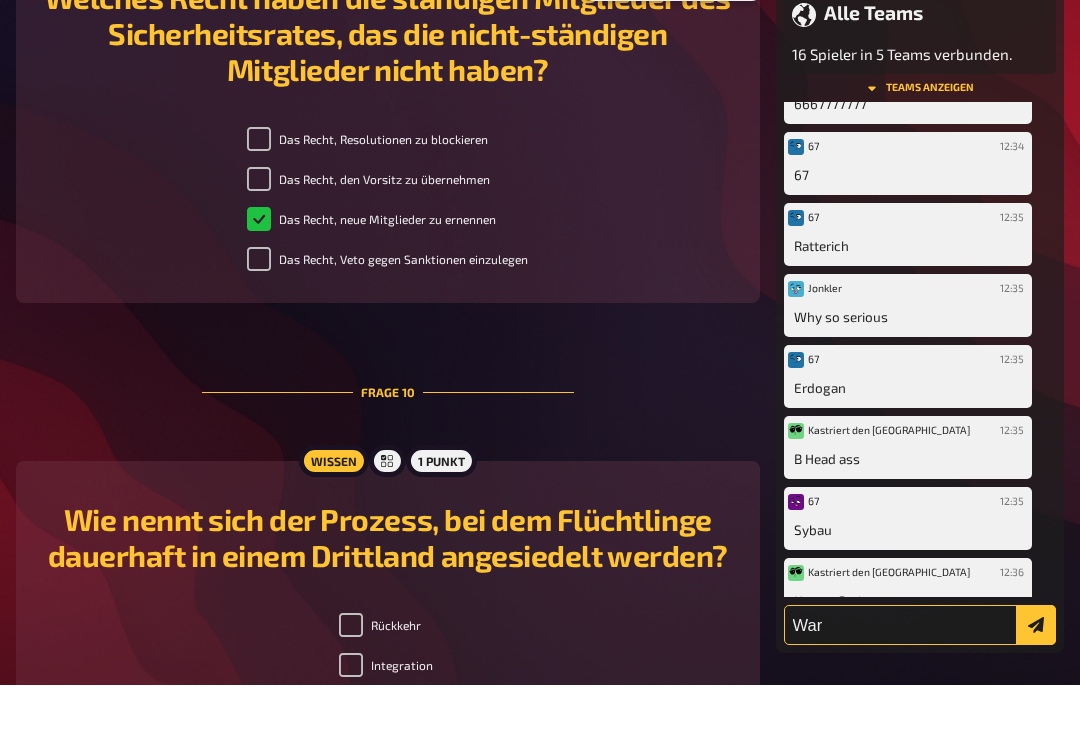 scroll, scrollTop: 252, scrollLeft: 0, axis: vertical 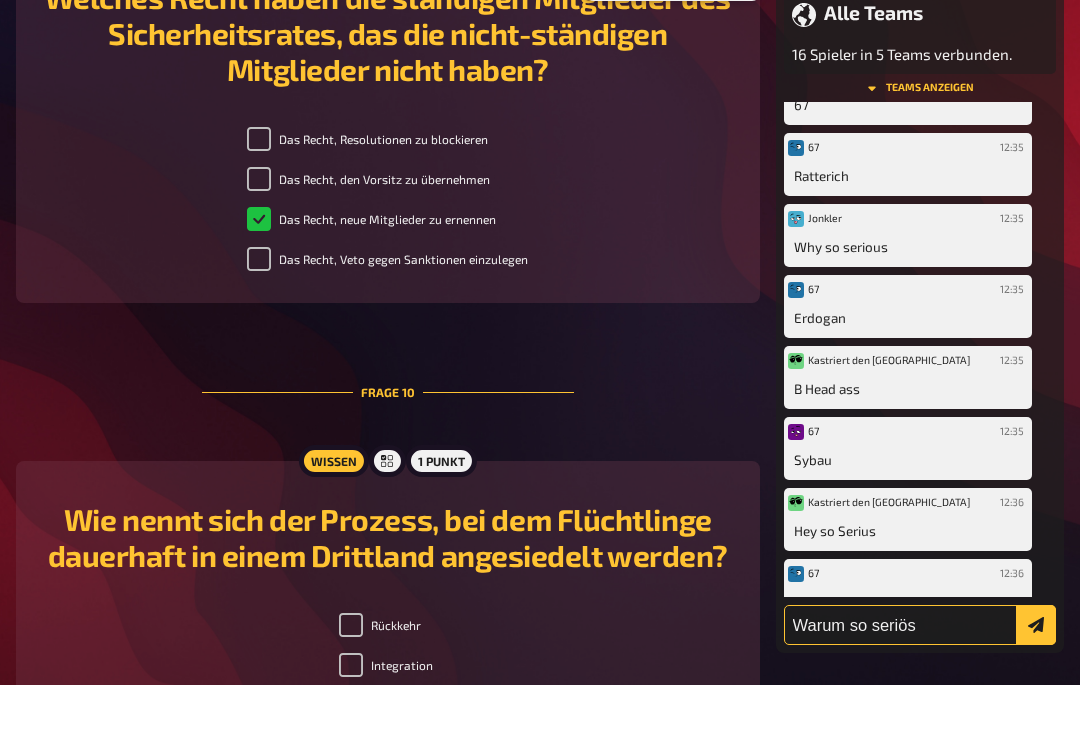 type on "Warum so seriös" 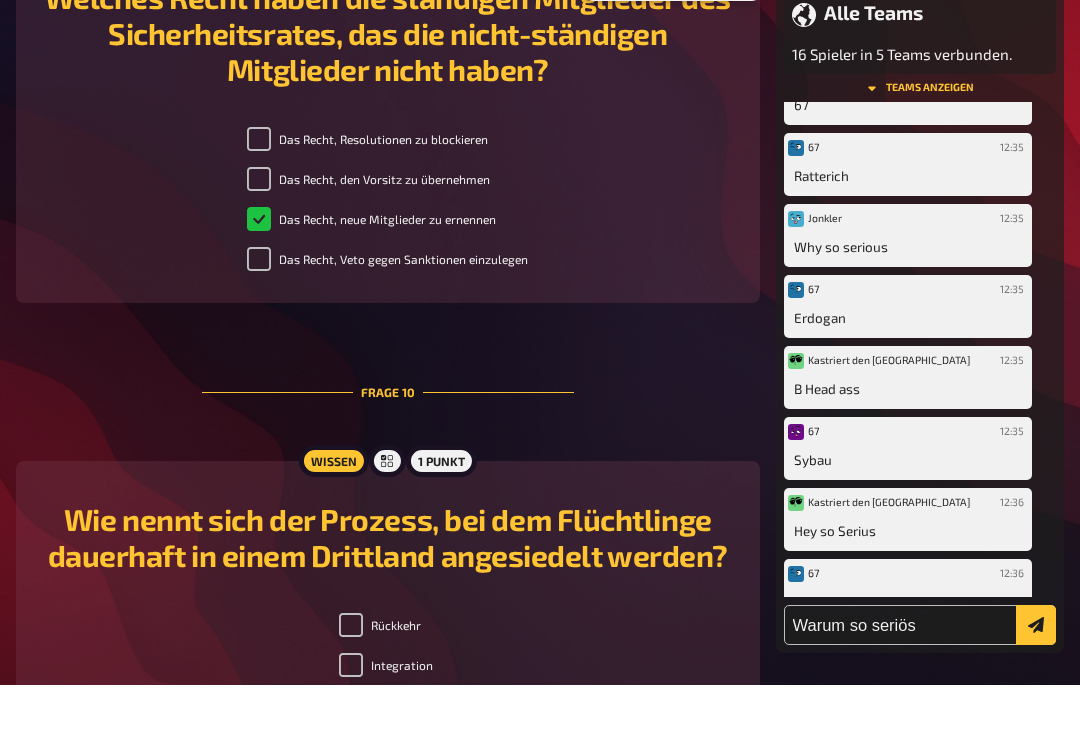 type 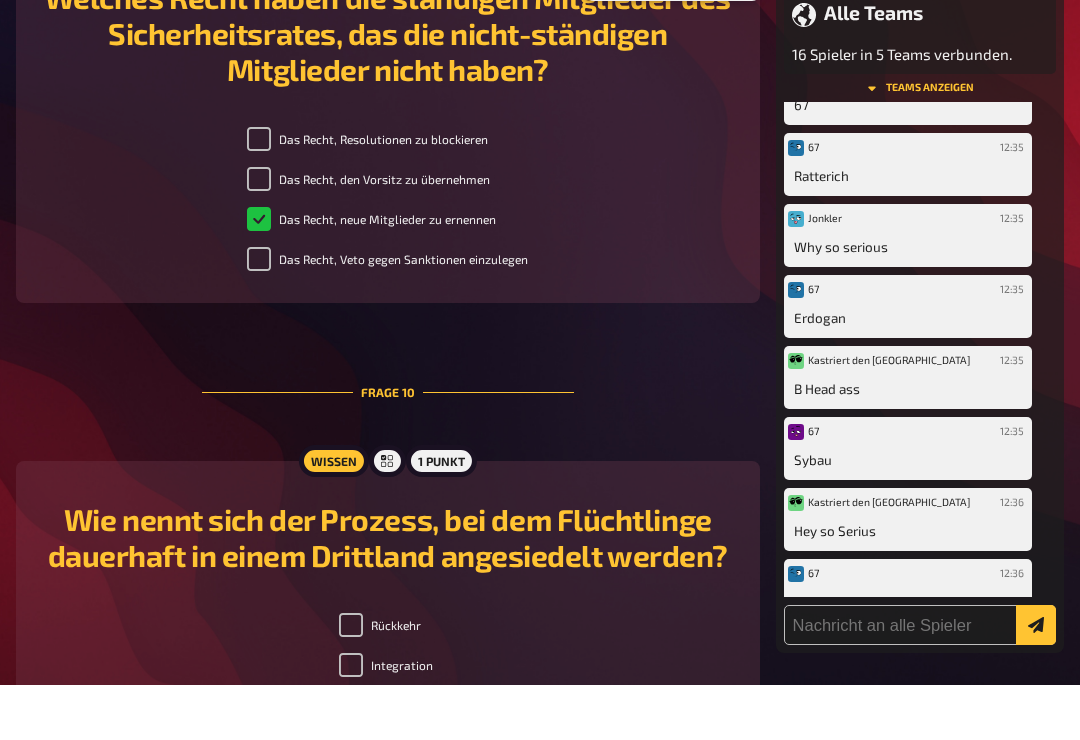 scroll, scrollTop: 322, scrollLeft: 0, axis: vertical 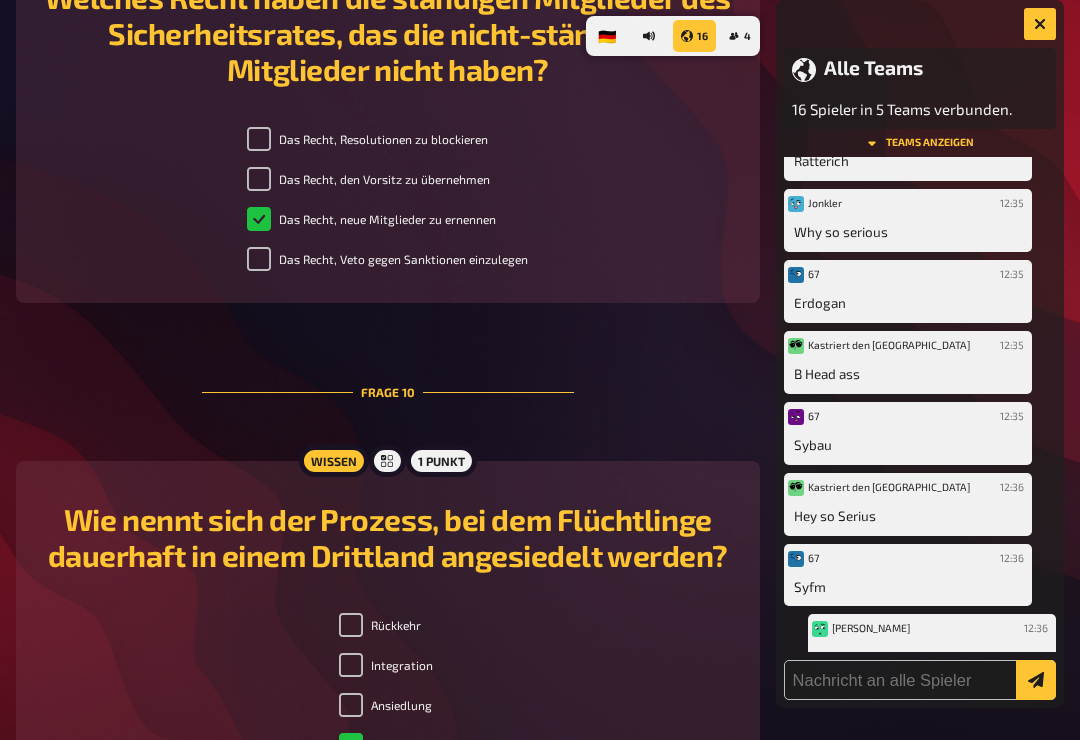 click at bounding box center (1040, 24) 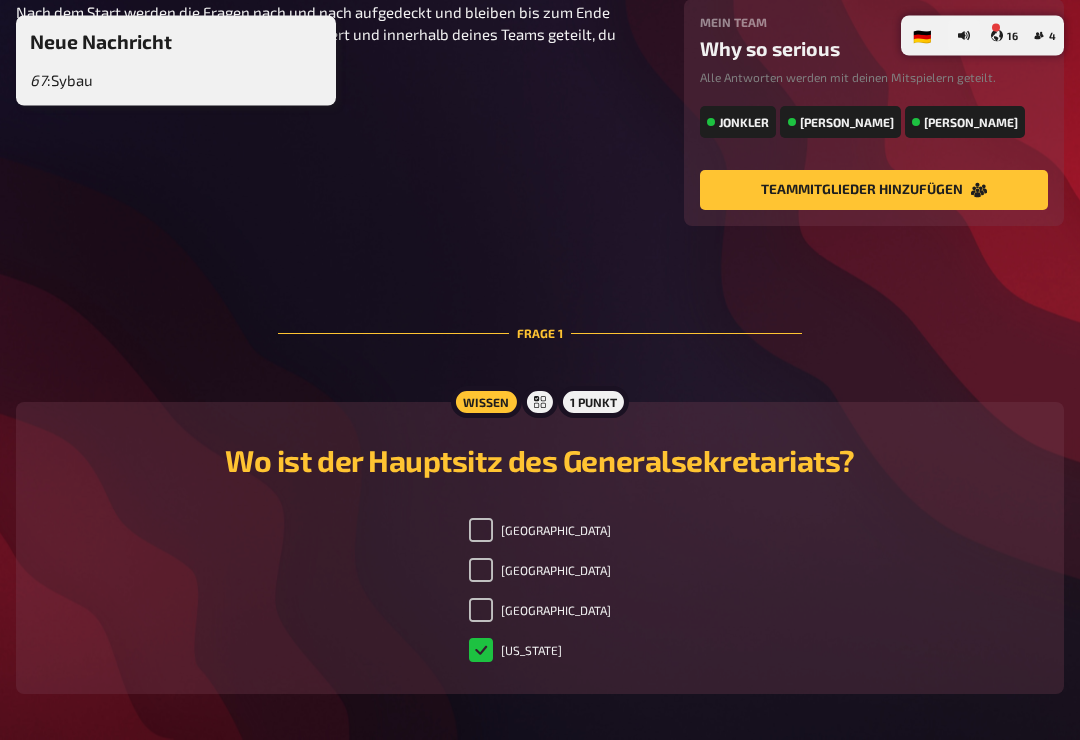 scroll, scrollTop: 0, scrollLeft: 0, axis: both 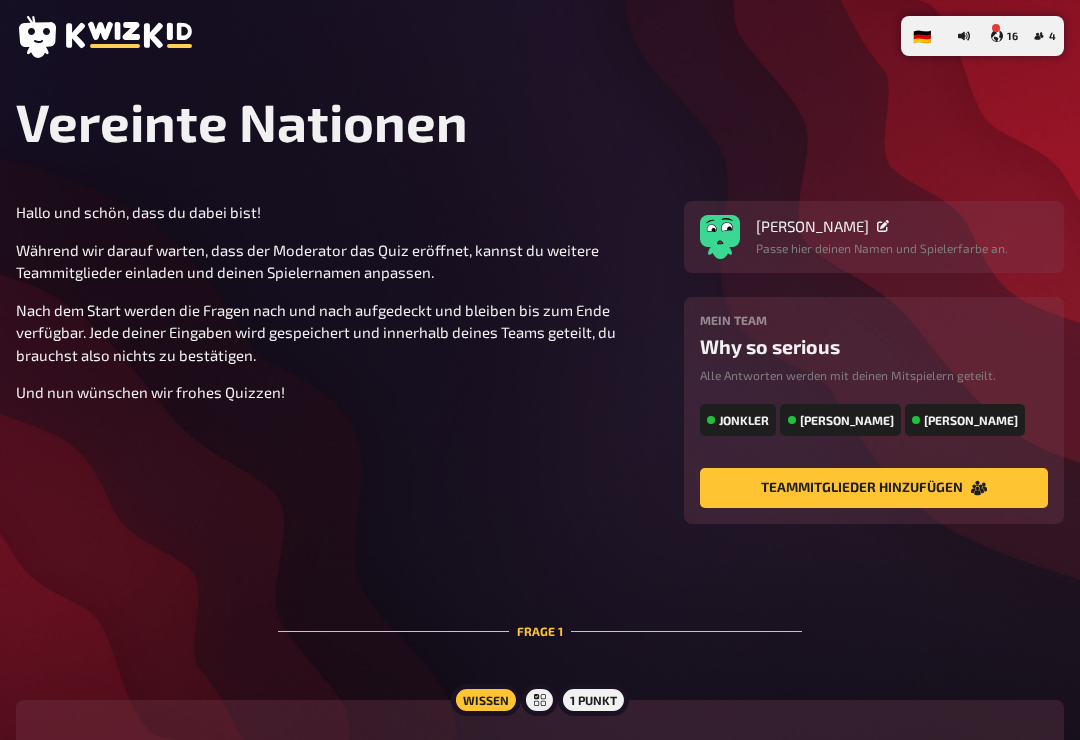 click 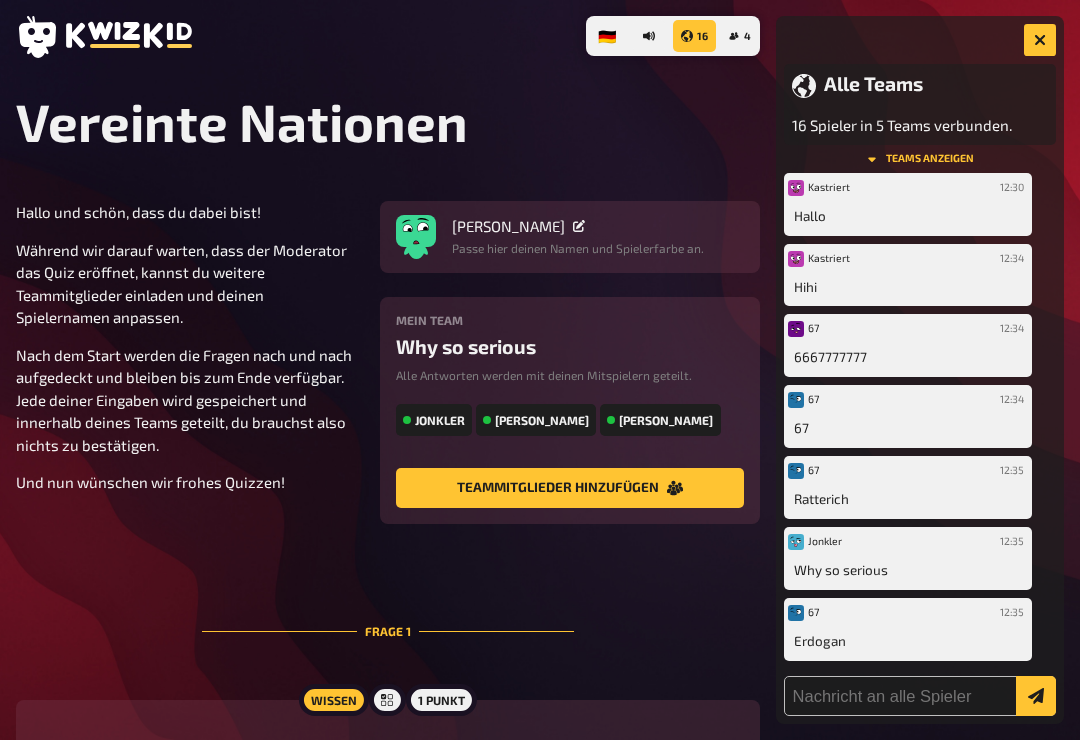 scroll, scrollTop: 392, scrollLeft: 0, axis: vertical 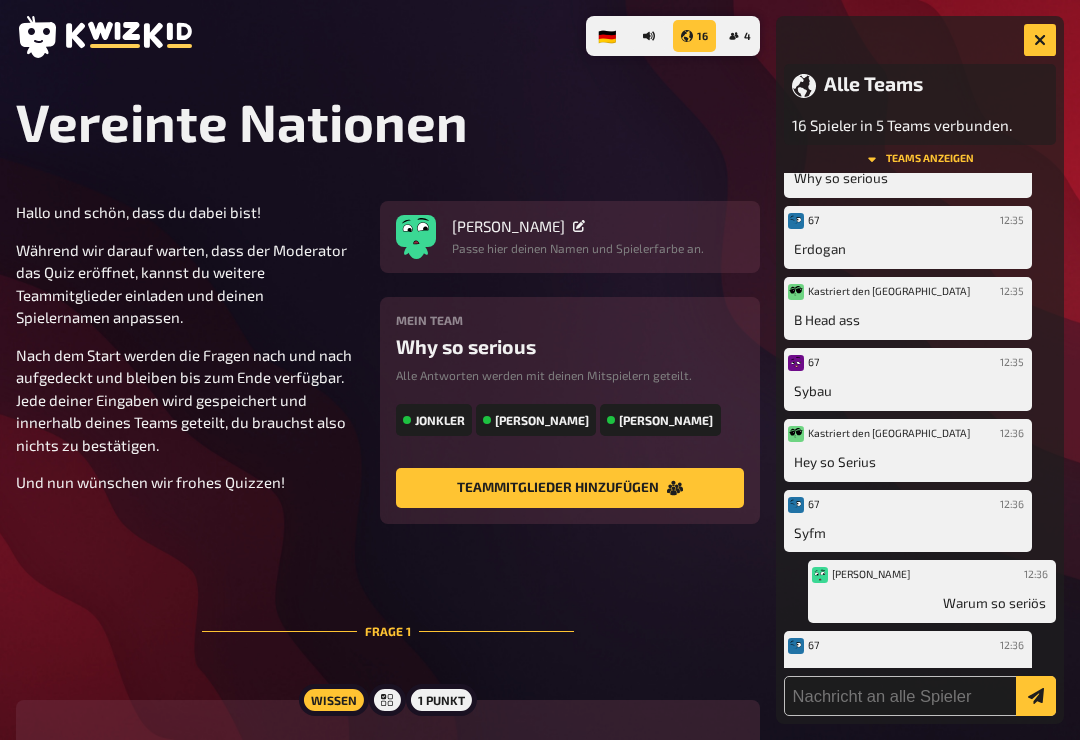 click on "4" at bounding box center (739, 36) 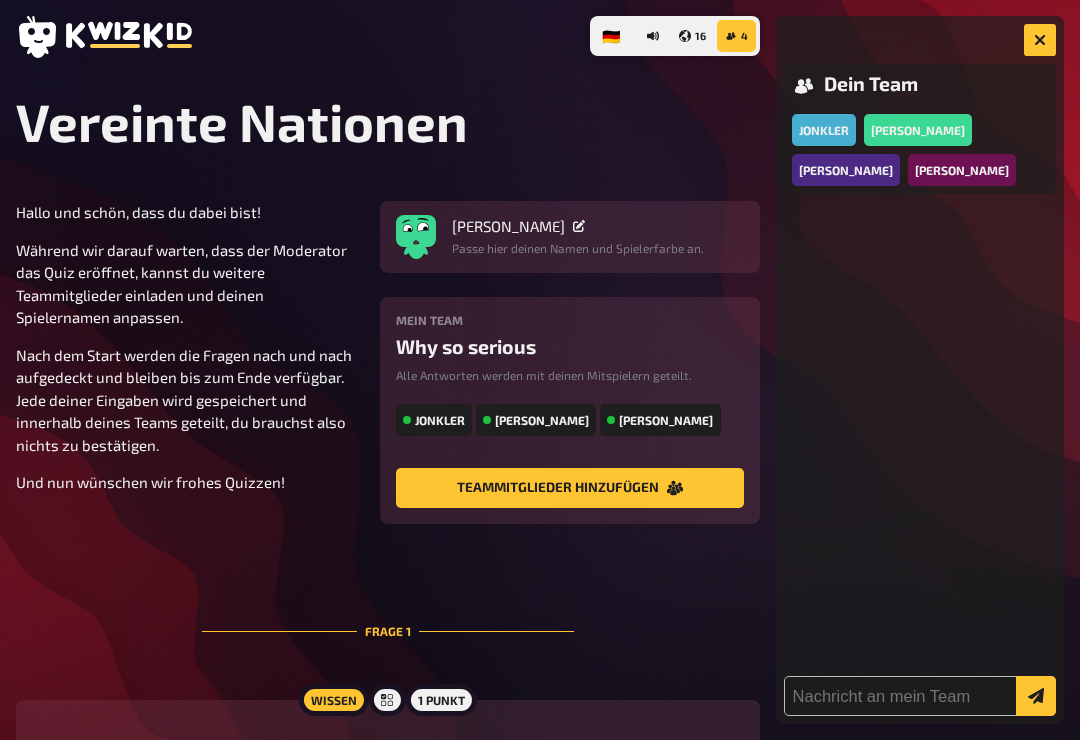 click on "Jonkler" at bounding box center [824, 130] 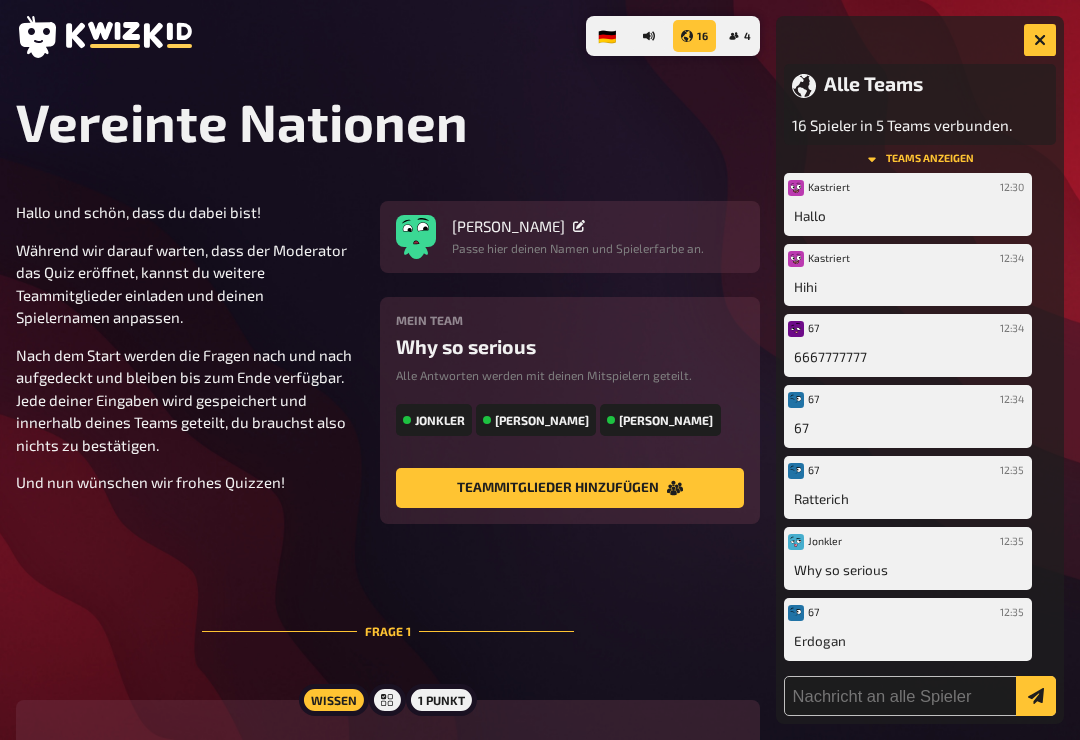 scroll, scrollTop: 392, scrollLeft: 0, axis: vertical 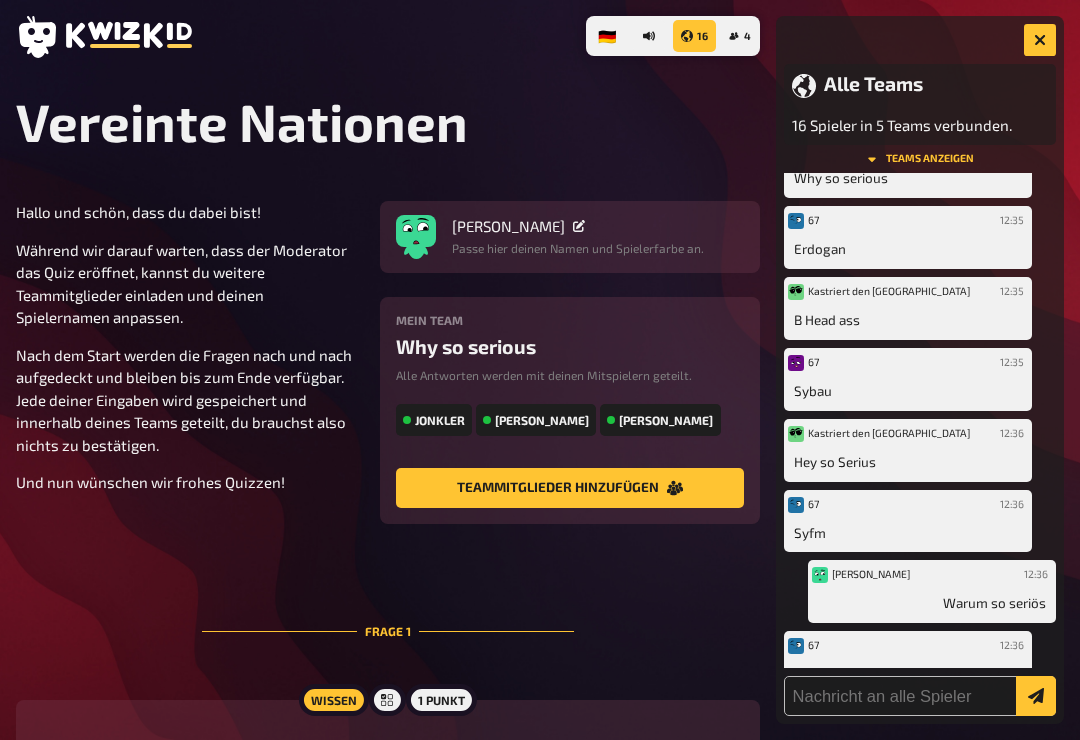 click on "4" at bounding box center [739, 36] 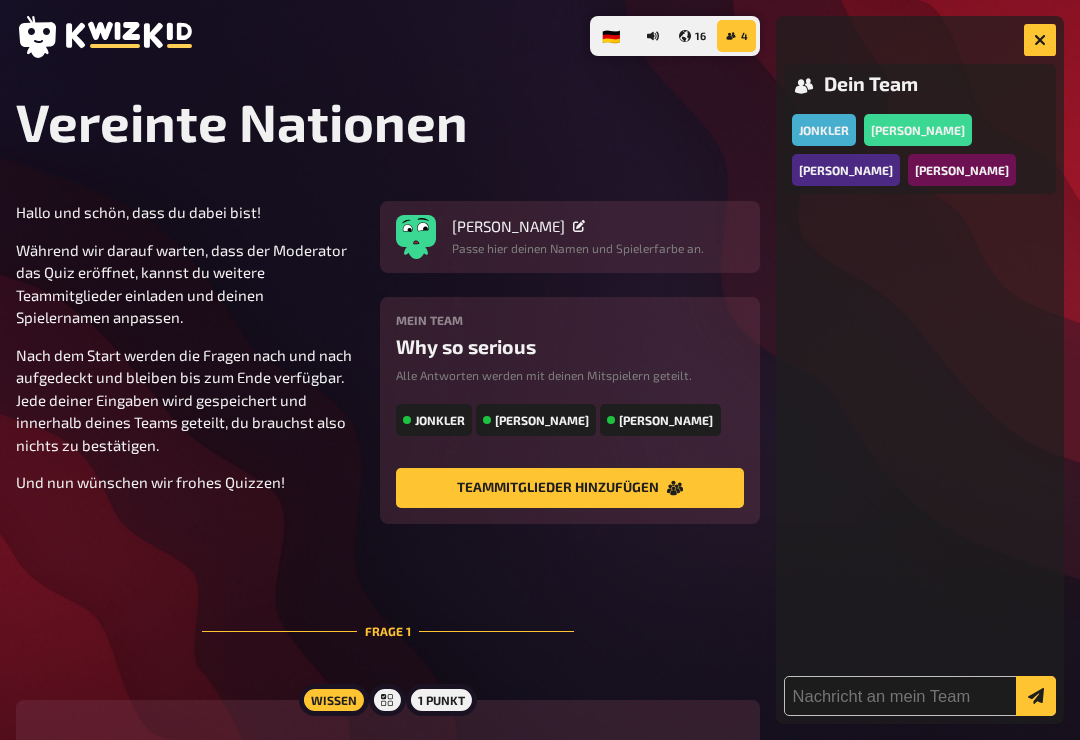 click on "16" at bounding box center [692, 36] 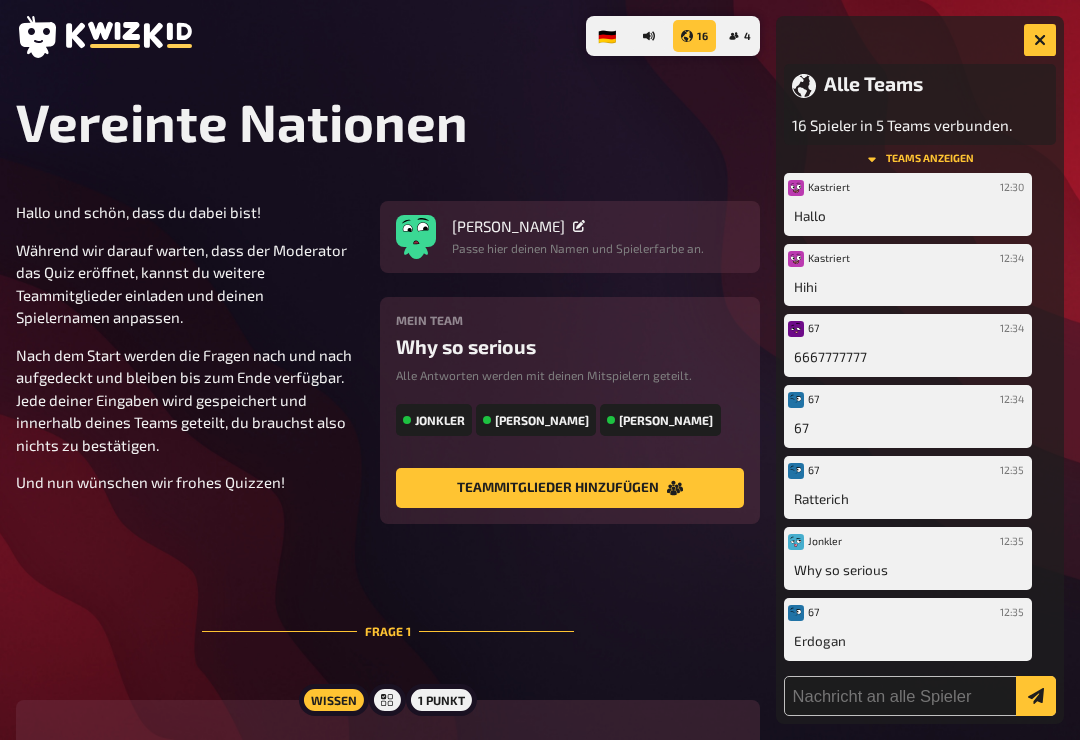 click on "16" at bounding box center (694, 36) 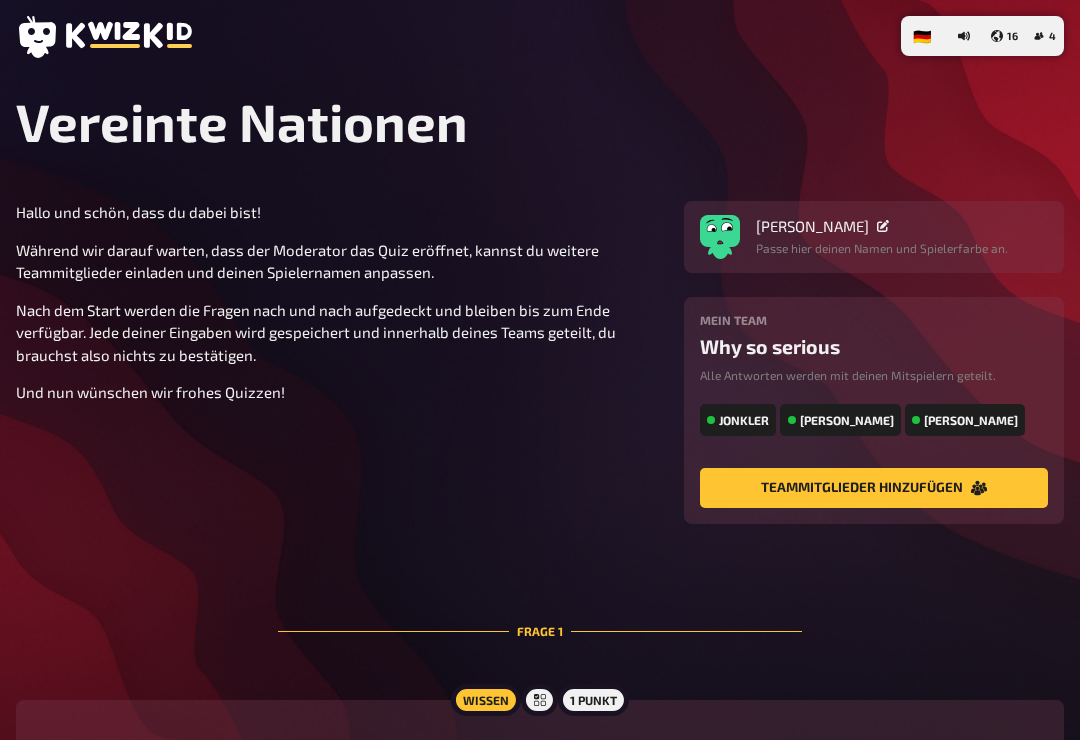 click at bounding box center [540, 37] 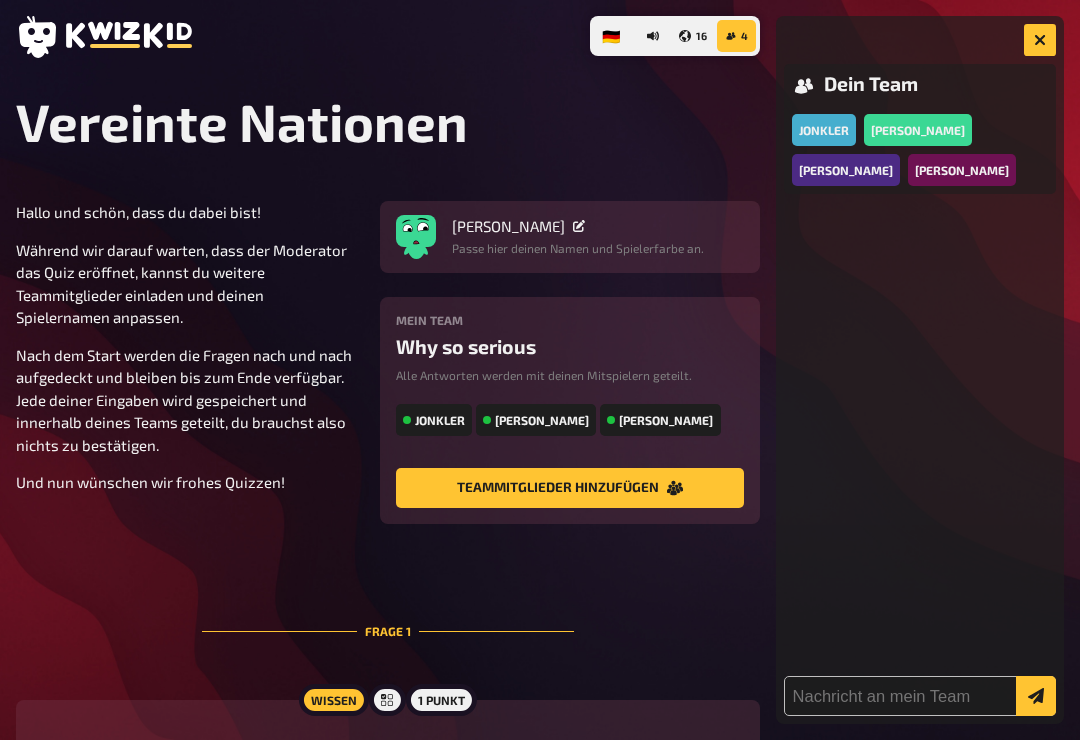 click on "16" at bounding box center (692, 36) 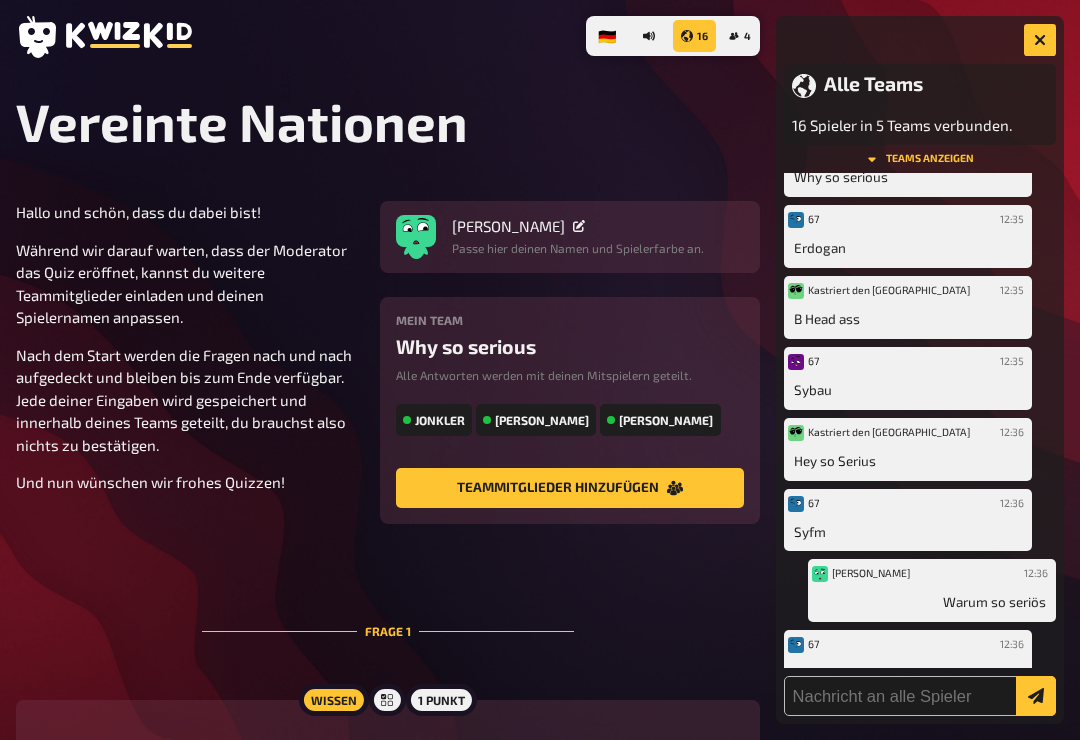 scroll, scrollTop: 392, scrollLeft: 0, axis: vertical 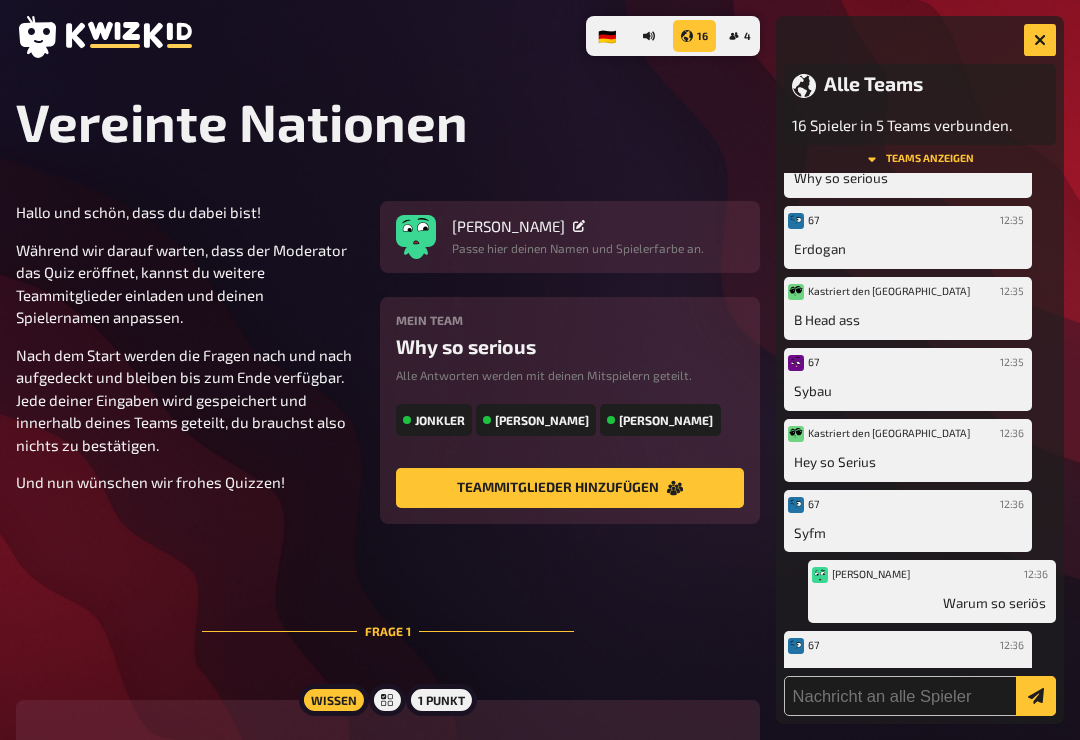 click on "Alle Teams 16 Spieler in 5 Teams verbunden. Teams anzeigen Kastriert 12:30 [PERSON_NAME] 12:34 Hihi 67 12:34 6667777777 67 12:34 67 67 12:35 Ratterich Jonkler 12:35 Why so serious 67 12:35 [PERSON_NAME] den nahen Osten 12:35 B Head ass 67 12:35 Sybau  Kastriert den nahen Osten 12:36 Hey so Serius  67 12:36 Syfm [PERSON_NAME] 12:36 Warum so seriös 67 12:36 Sybau" at bounding box center (920, 370) 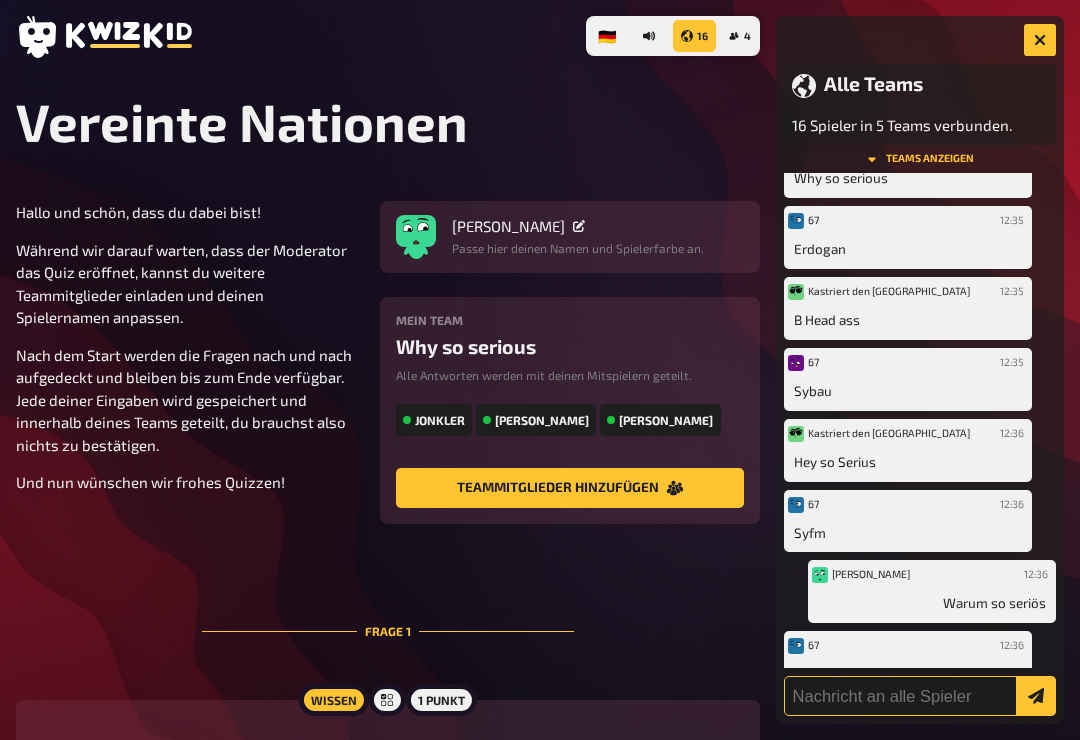 click at bounding box center (920, 696) 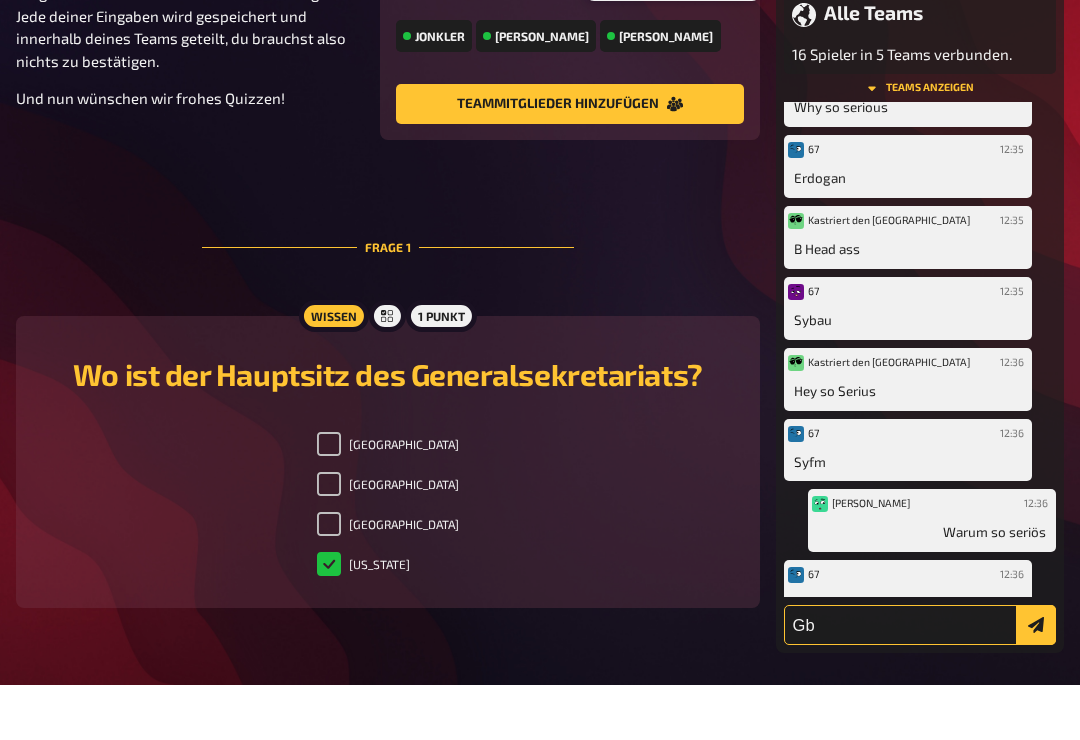 type on "G" 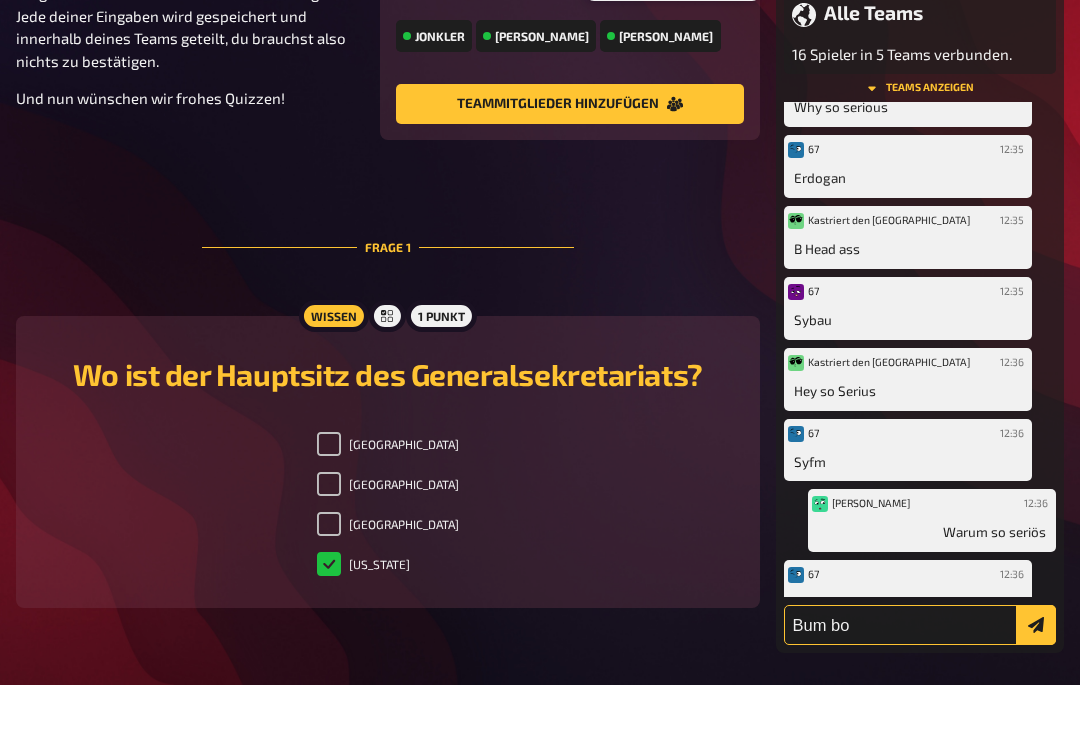 scroll, scrollTop: 480, scrollLeft: 0, axis: vertical 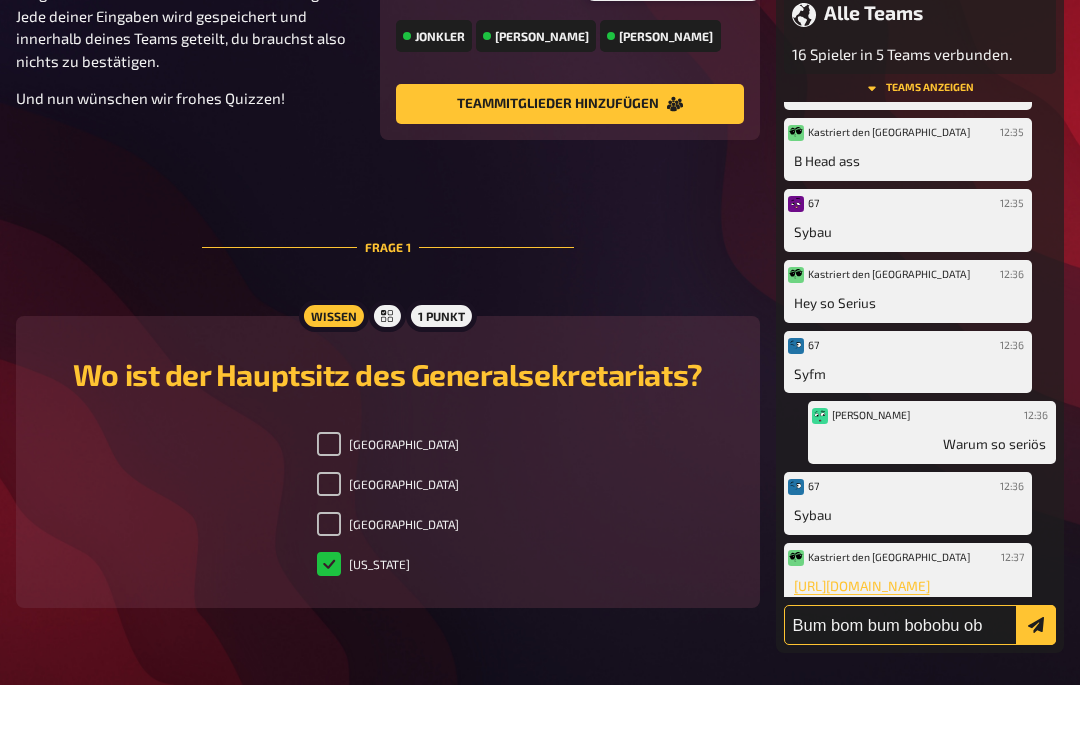 type on "Bum bom bum bobobu ob" 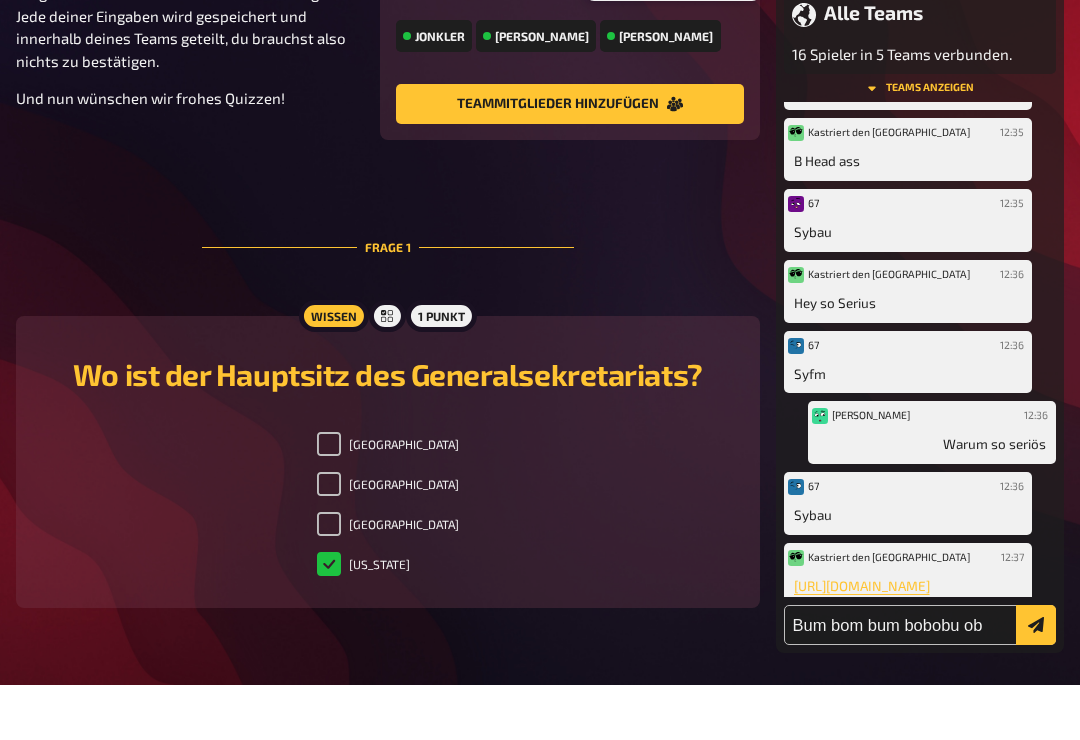type 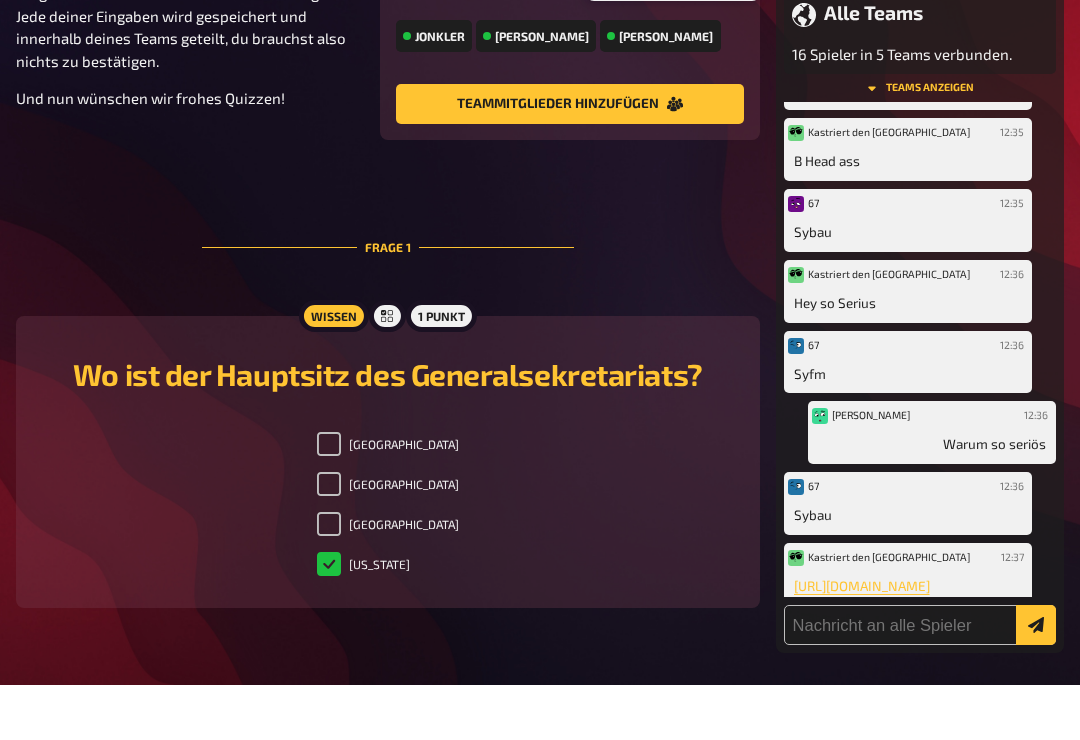 scroll, scrollTop: 385, scrollLeft: 0, axis: vertical 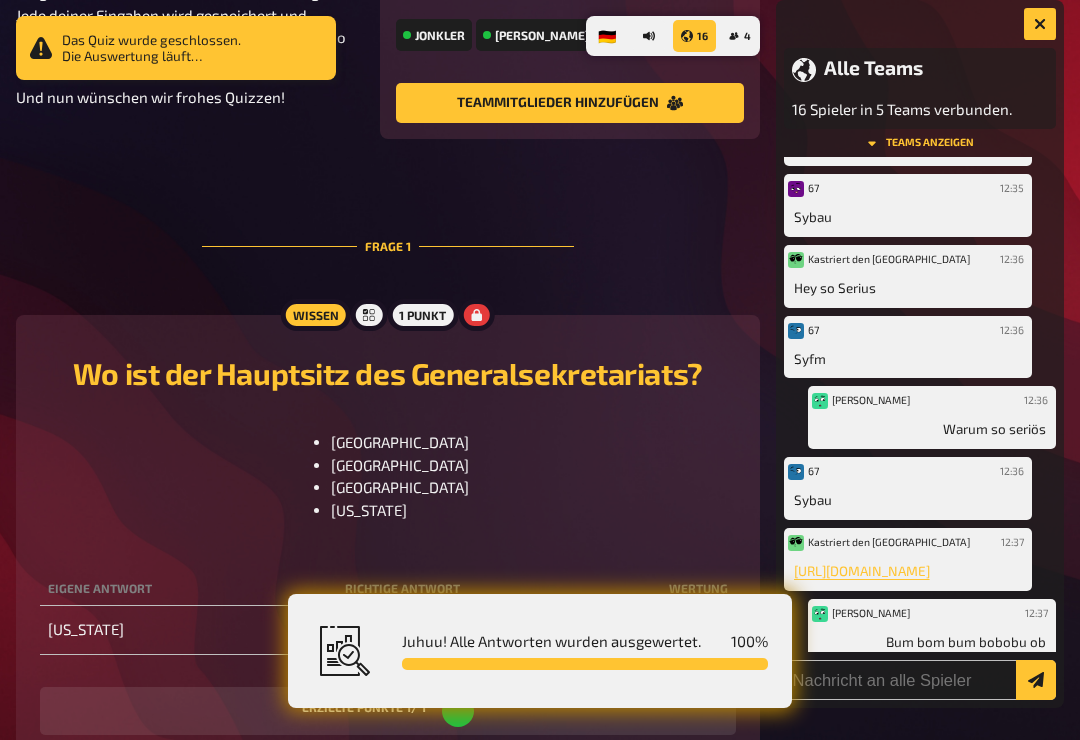 click at bounding box center [1040, 24] 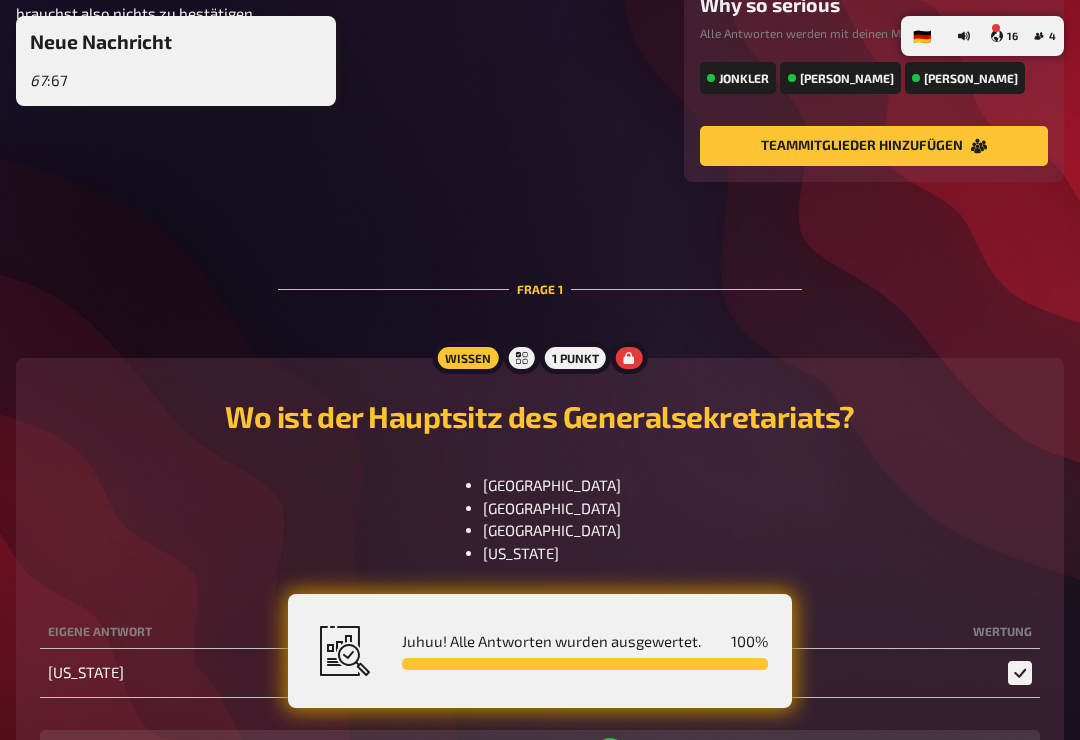 scroll, scrollTop: 343, scrollLeft: 0, axis: vertical 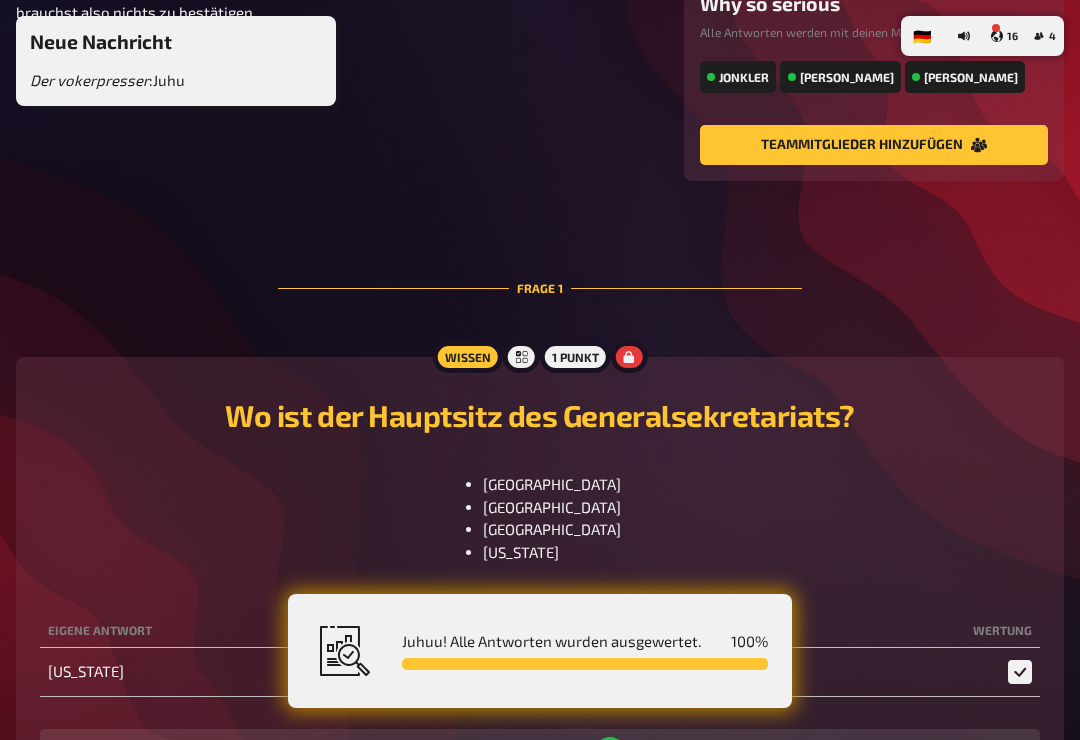click 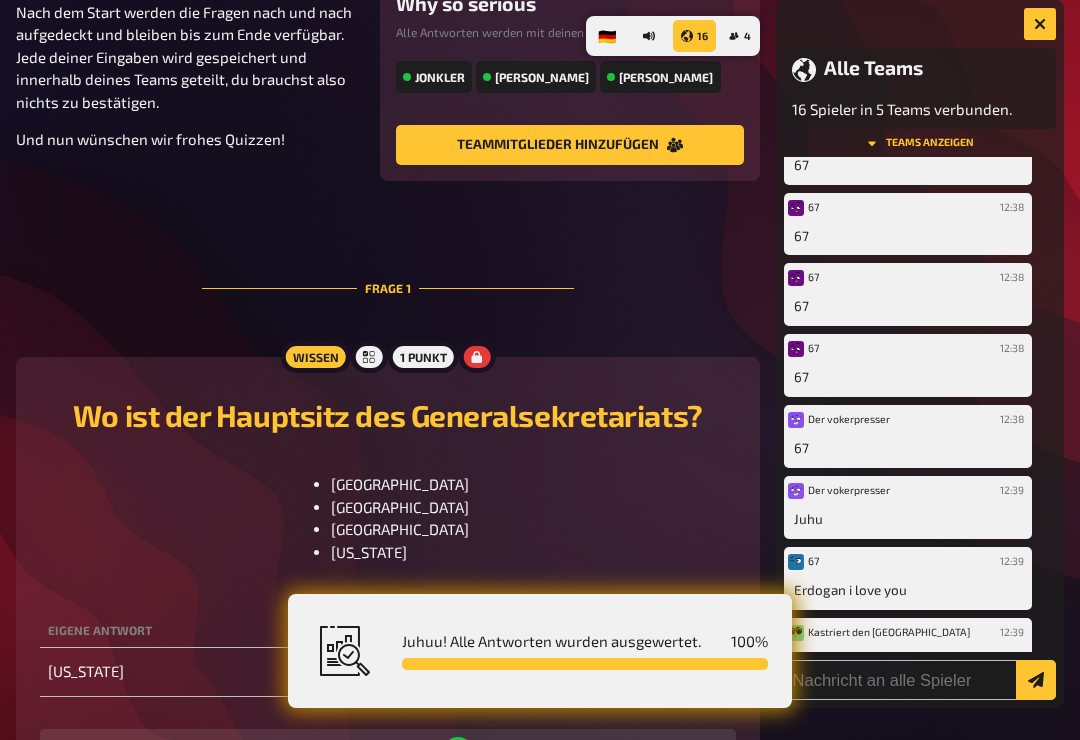 scroll, scrollTop: 2090, scrollLeft: 0, axis: vertical 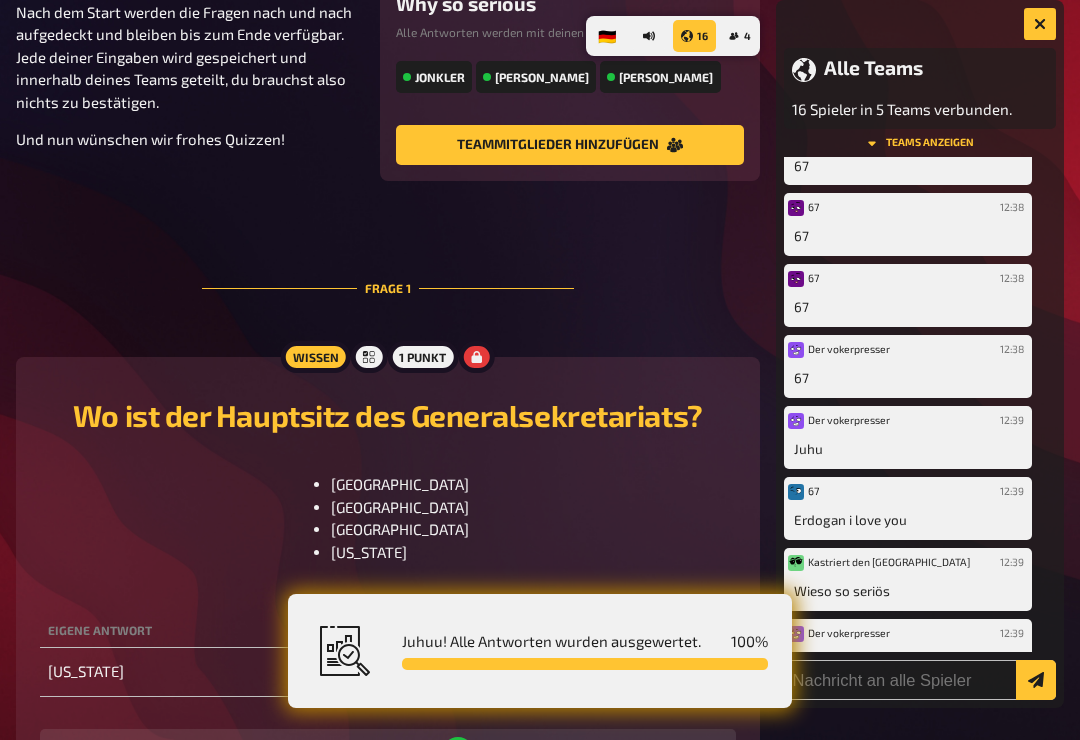 click 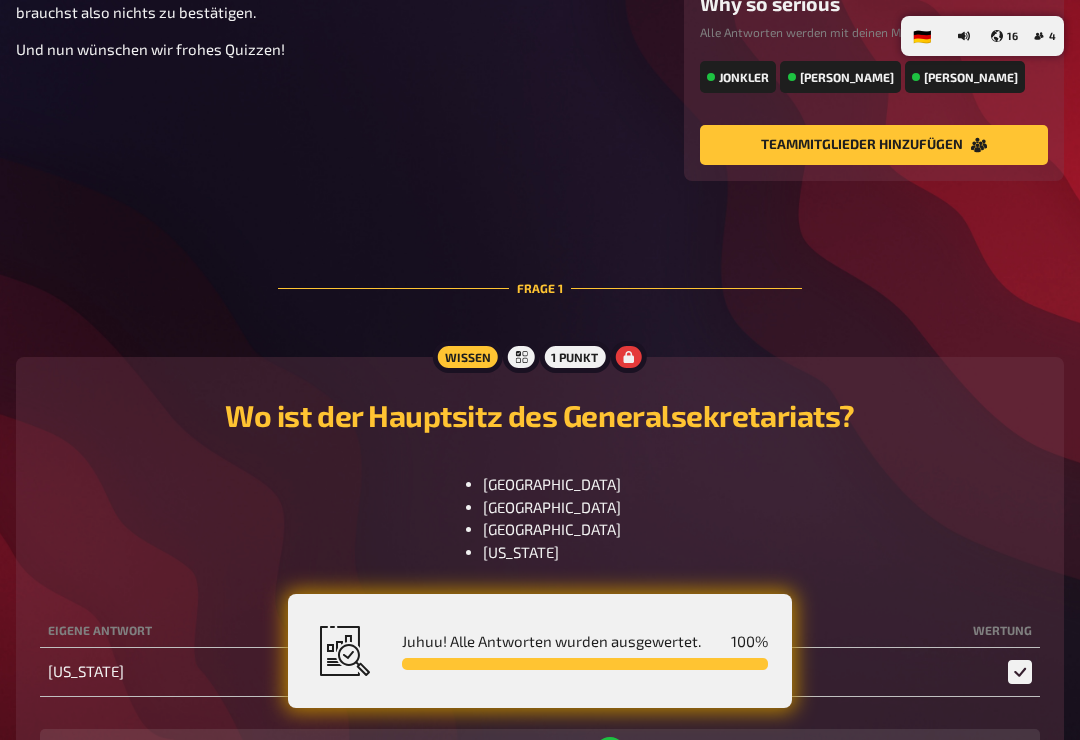 click on "16" at bounding box center (1004, 36) 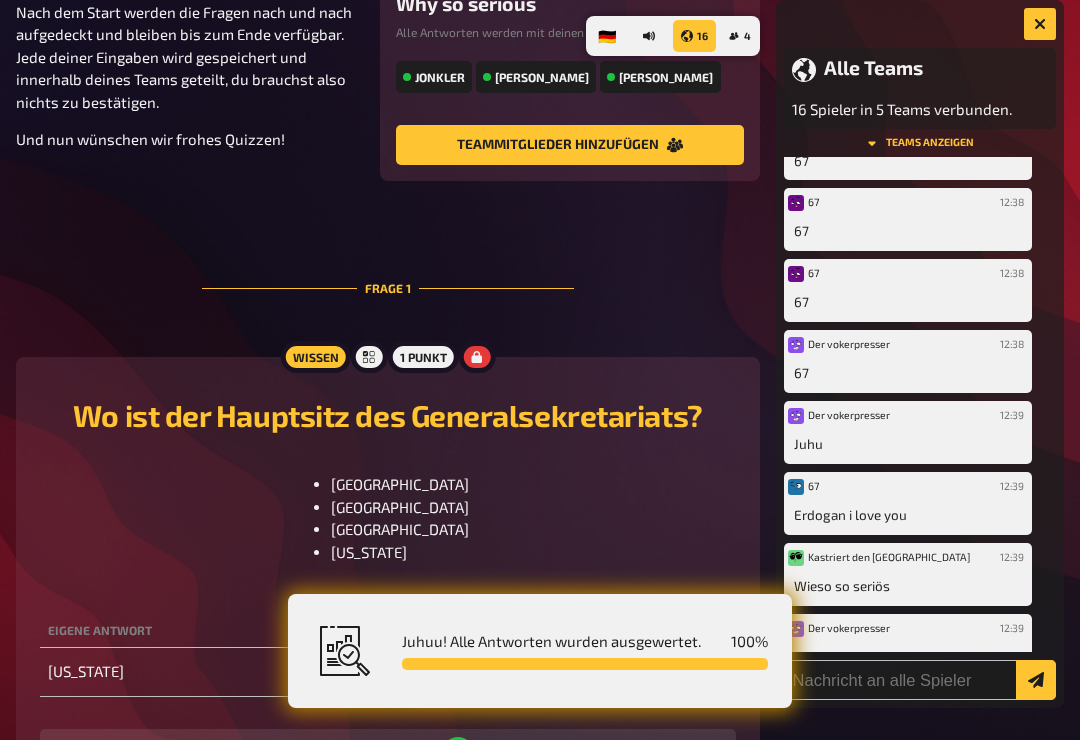 scroll, scrollTop: 2090, scrollLeft: 0, axis: vertical 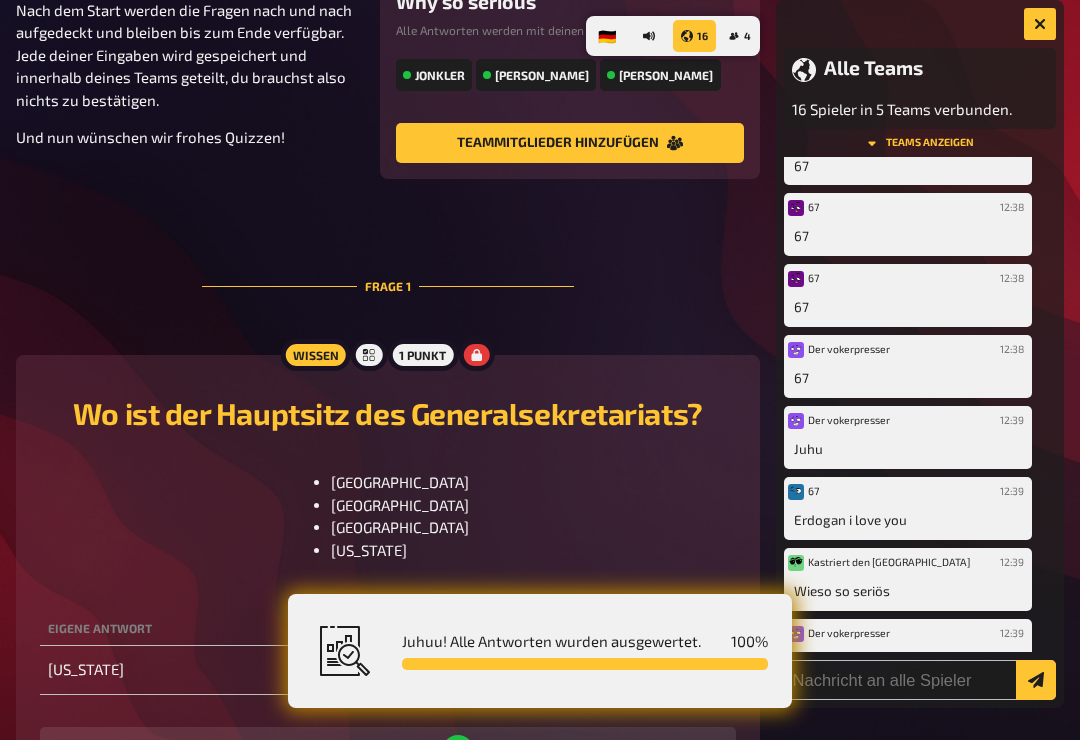 click on "Juhuu! Alle Antworten wurden ausgewertet. 100 %" at bounding box center (540, 651) 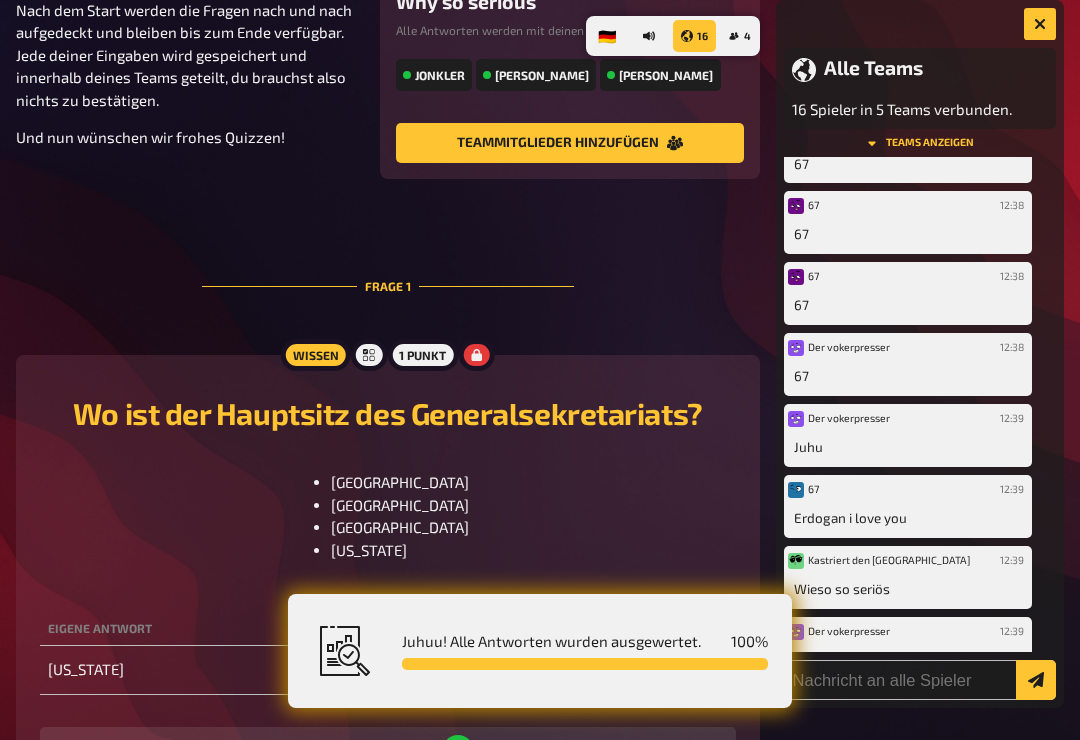 scroll, scrollTop: 2090, scrollLeft: 0, axis: vertical 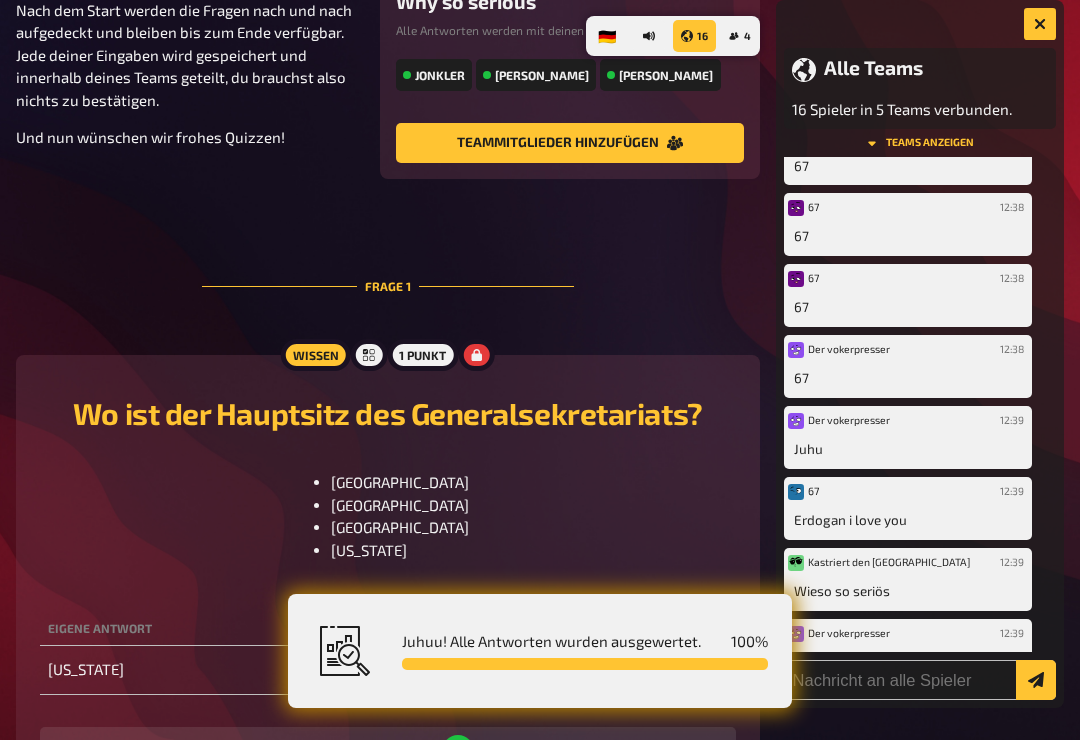 click 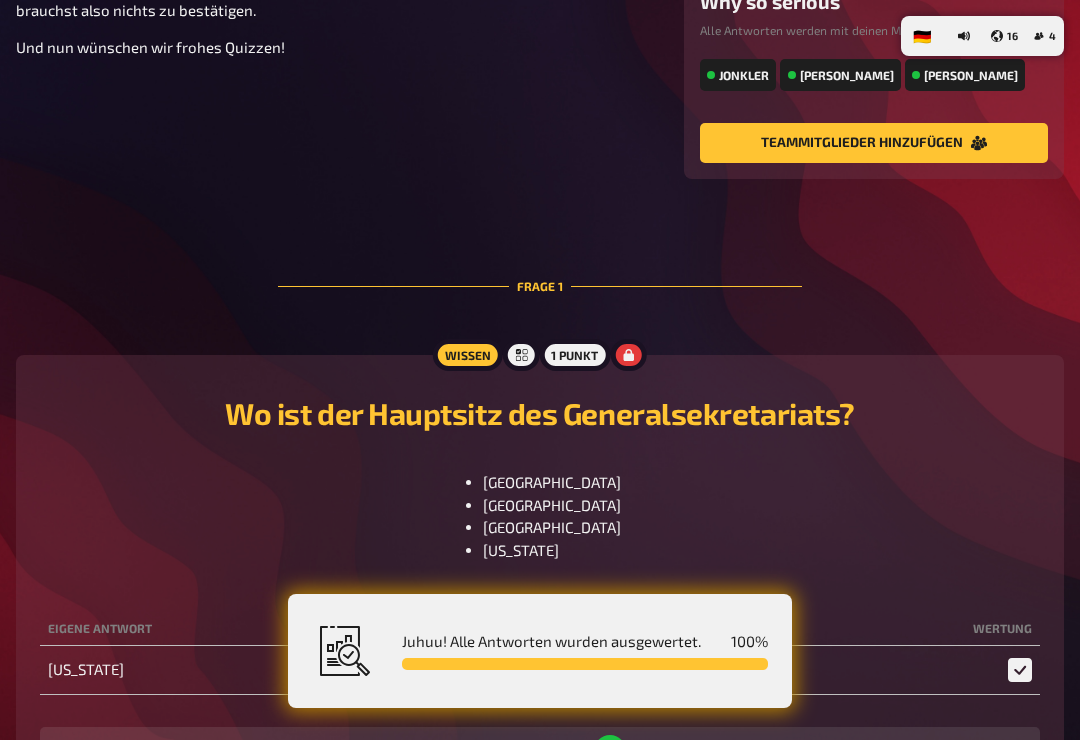 click on "16" at bounding box center [1004, 36] 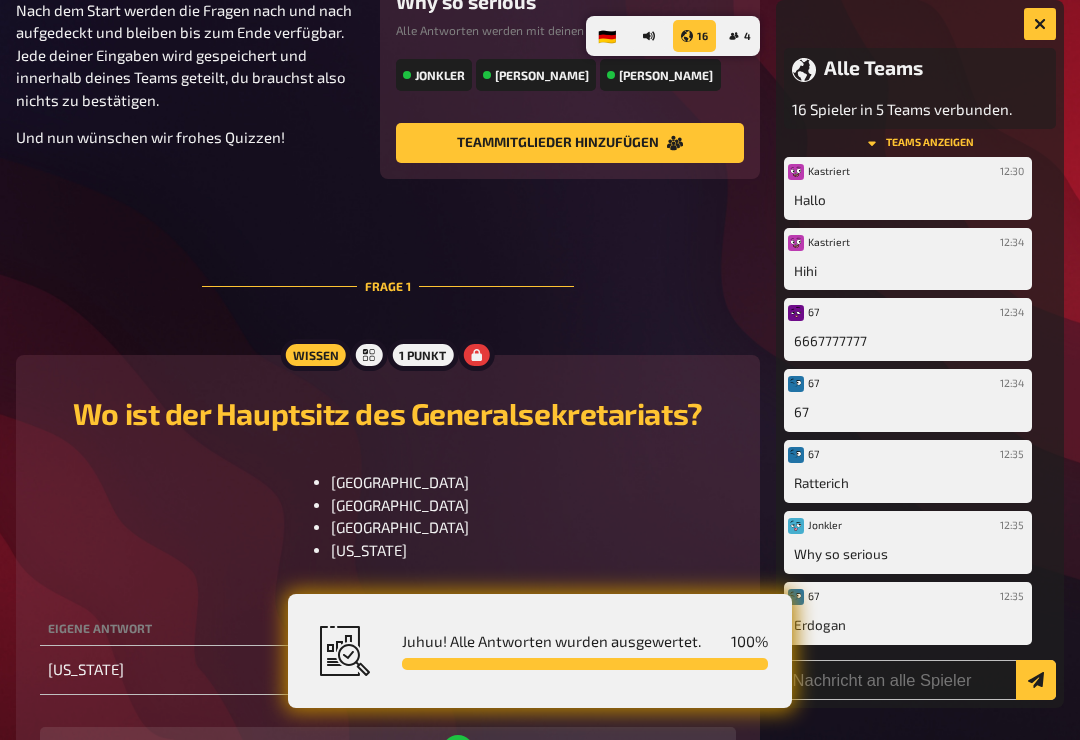 scroll, scrollTop: 2160, scrollLeft: 0, axis: vertical 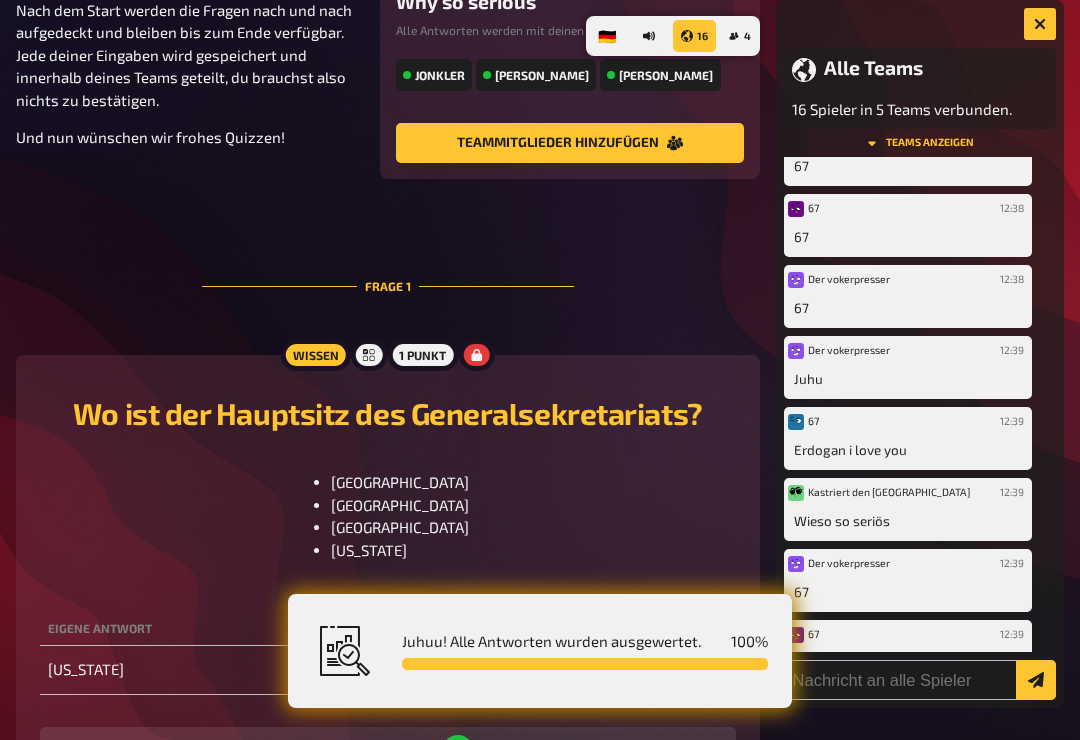click on "4" at bounding box center (739, 36) 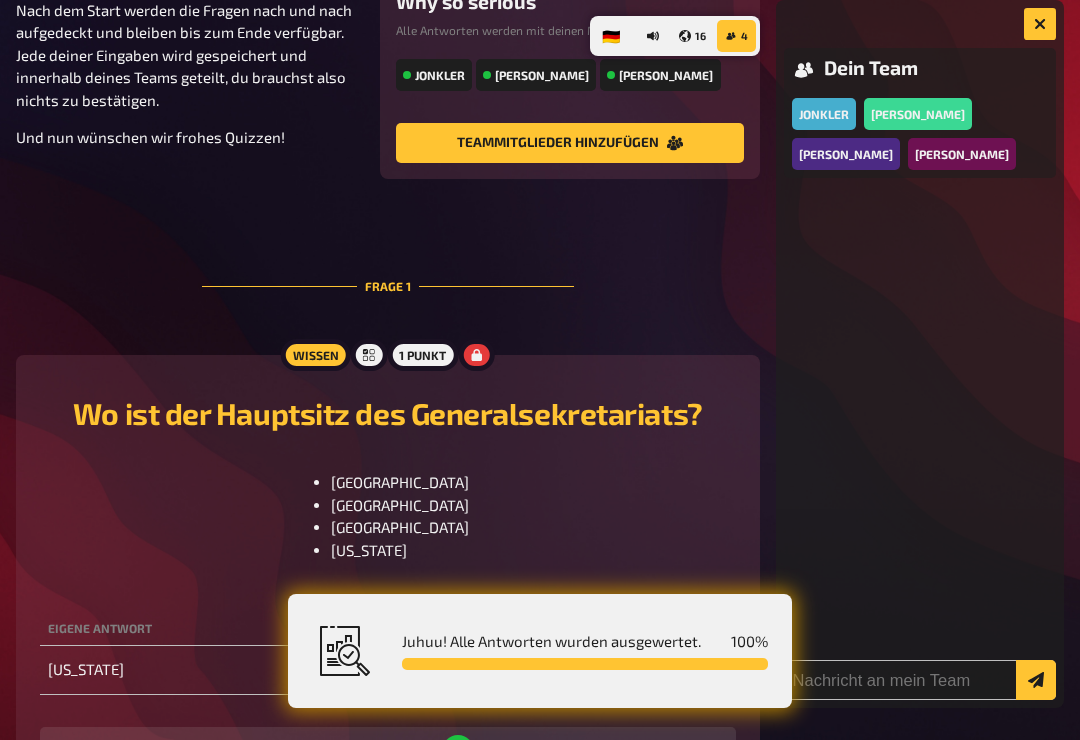 click on "16" at bounding box center [692, 36] 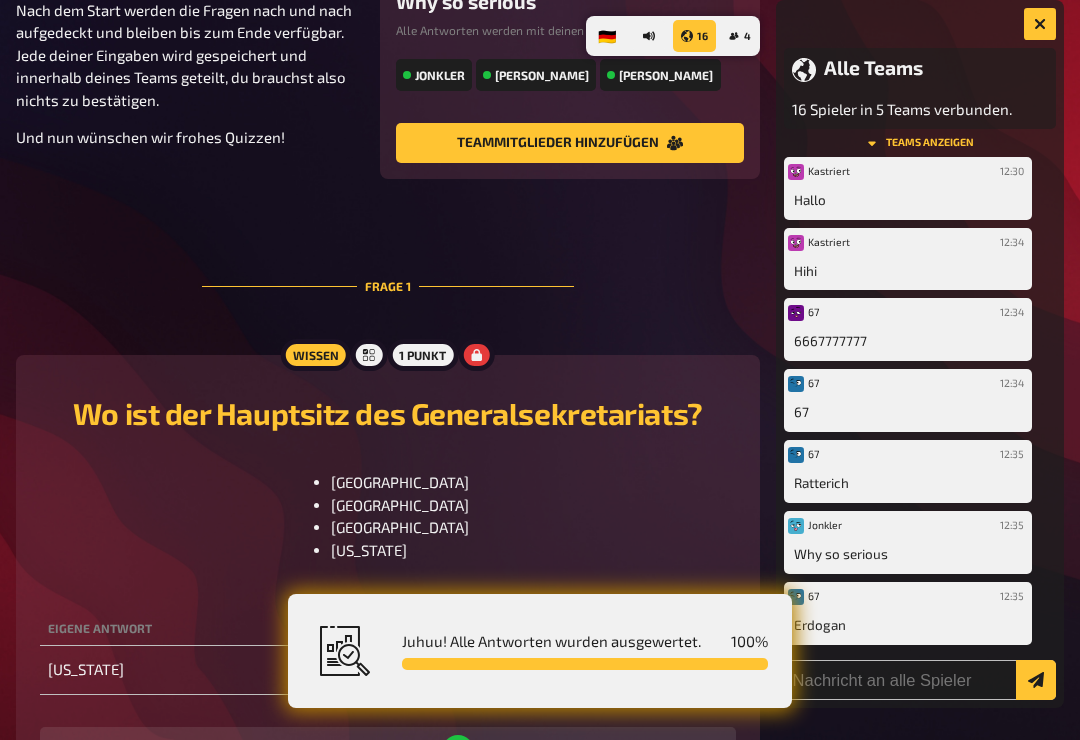 scroll, scrollTop: 2230, scrollLeft: 0, axis: vertical 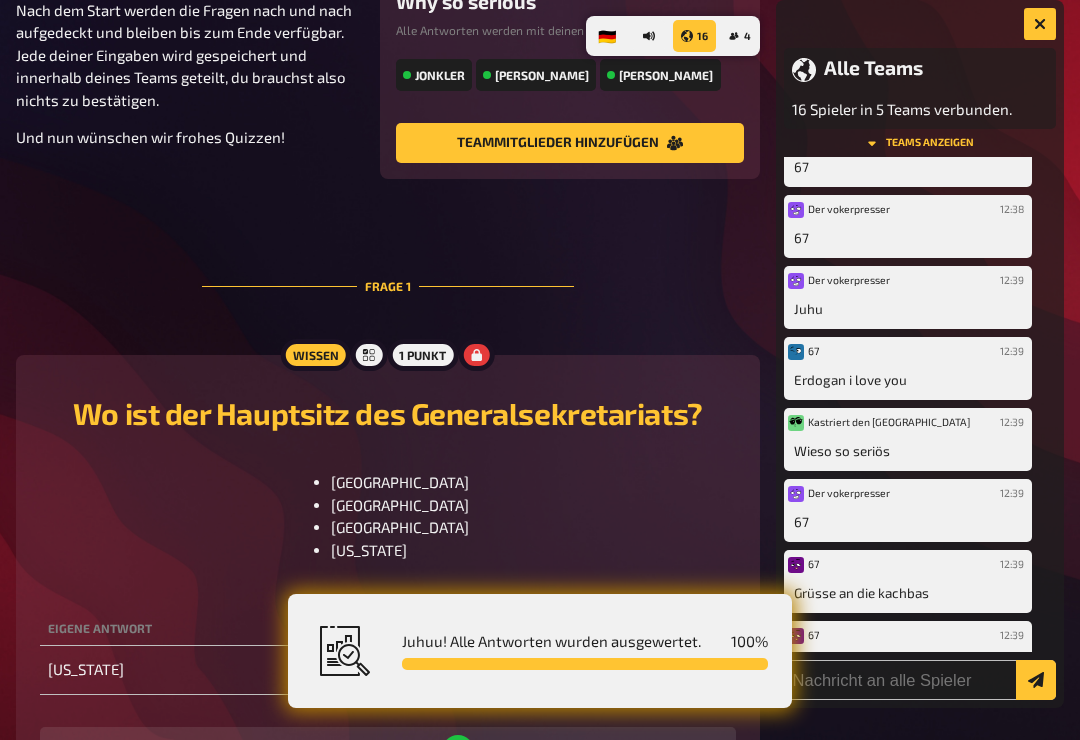 click on "4" at bounding box center [739, 36] 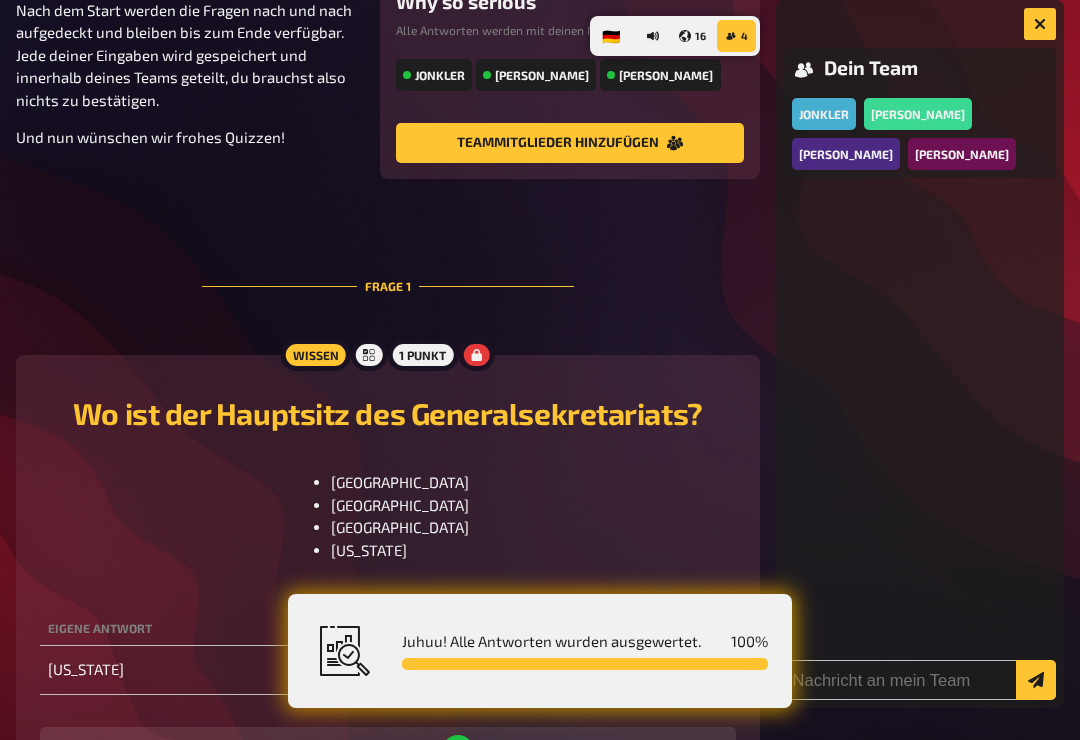click on "16" at bounding box center (692, 36) 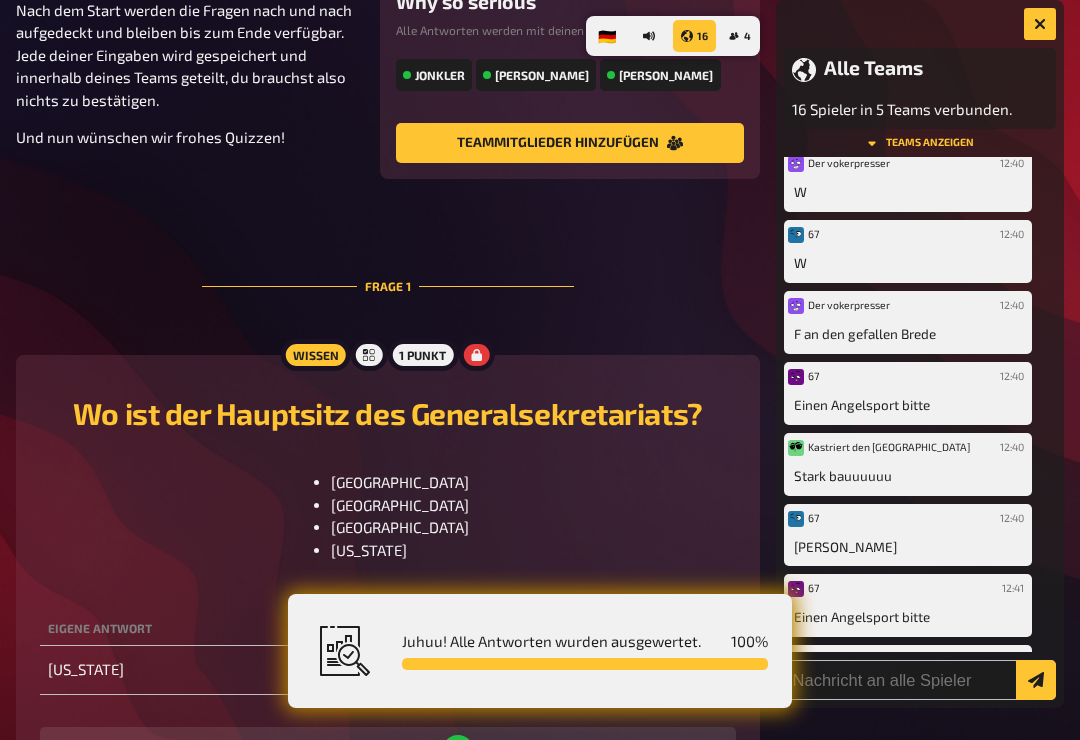 scroll, scrollTop: 4052, scrollLeft: 0, axis: vertical 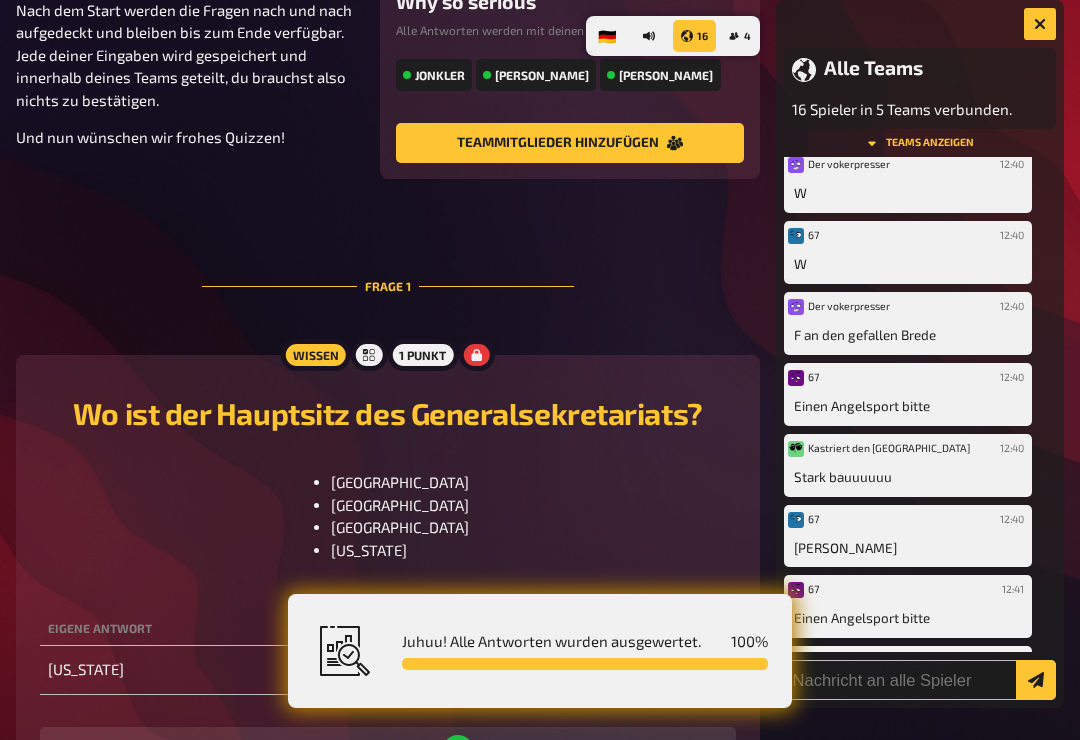 click at bounding box center [796, 590] 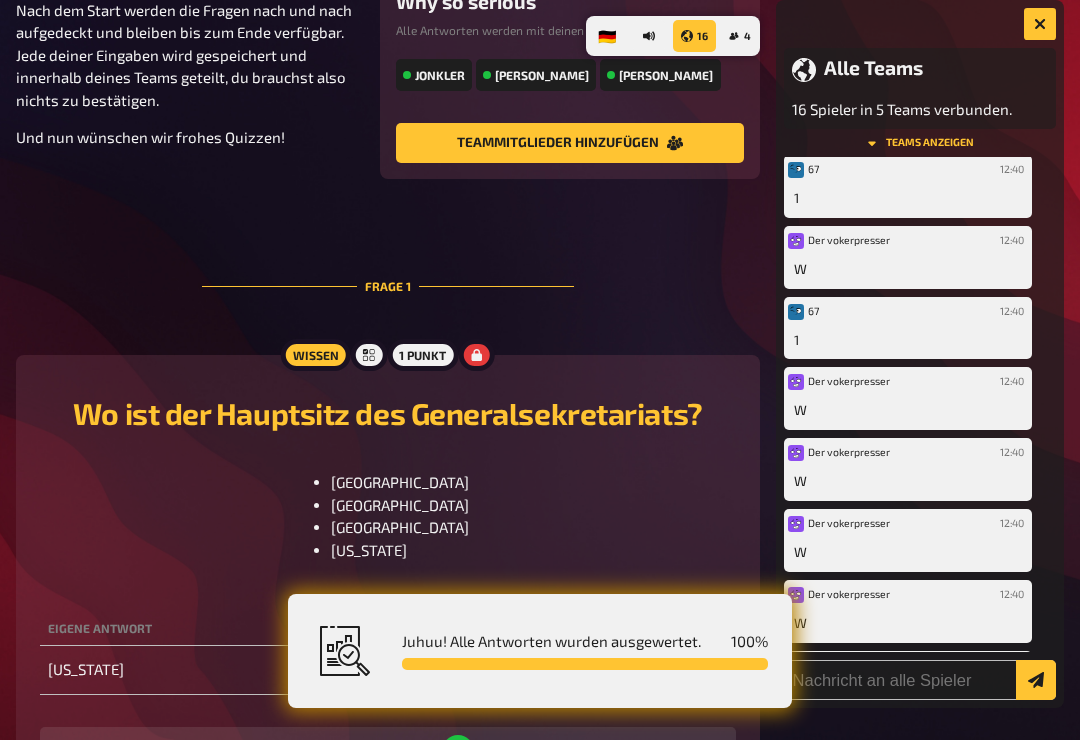 scroll, scrollTop: 3548, scrollLeft: 0, axis: vertical 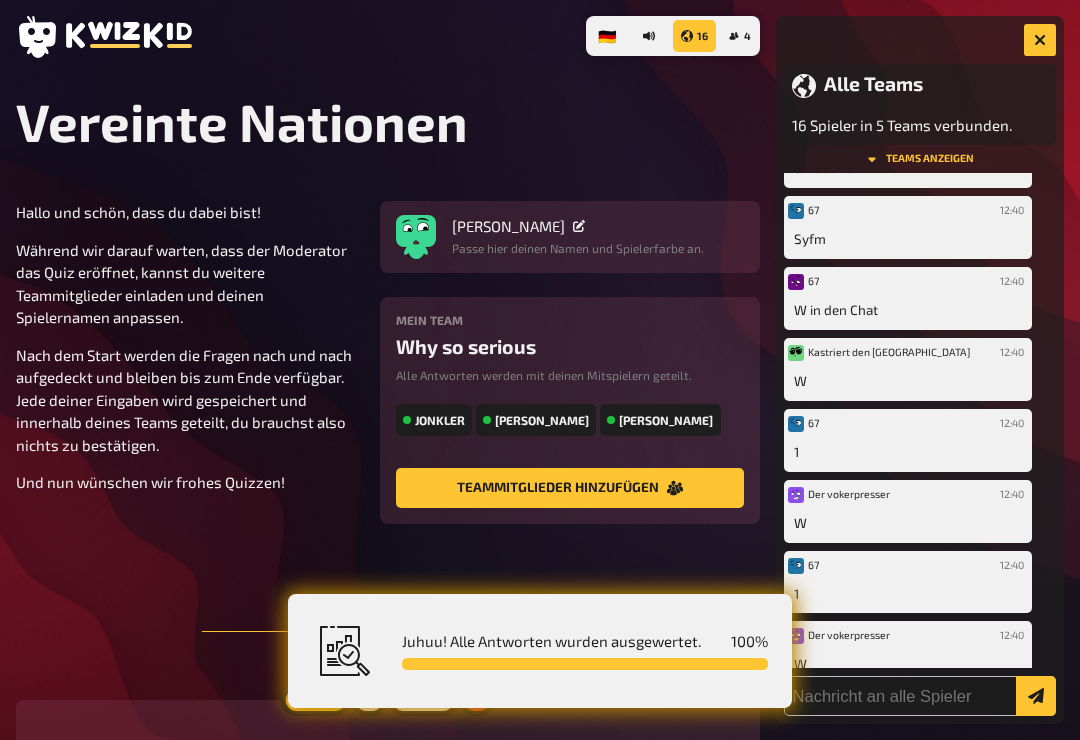 click on "[PERSON_NAME] Passe hier deinen Namen und Spielerfarbe an." at bounding box center (570, 237) 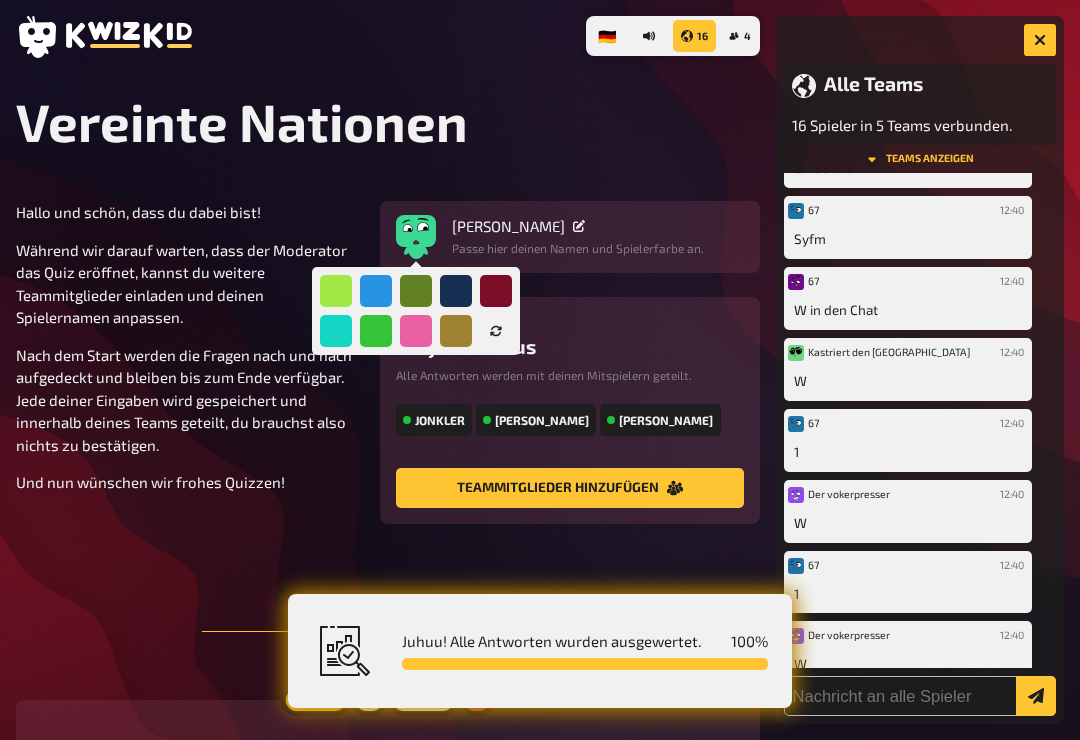 click at bounding box center (496, 331) 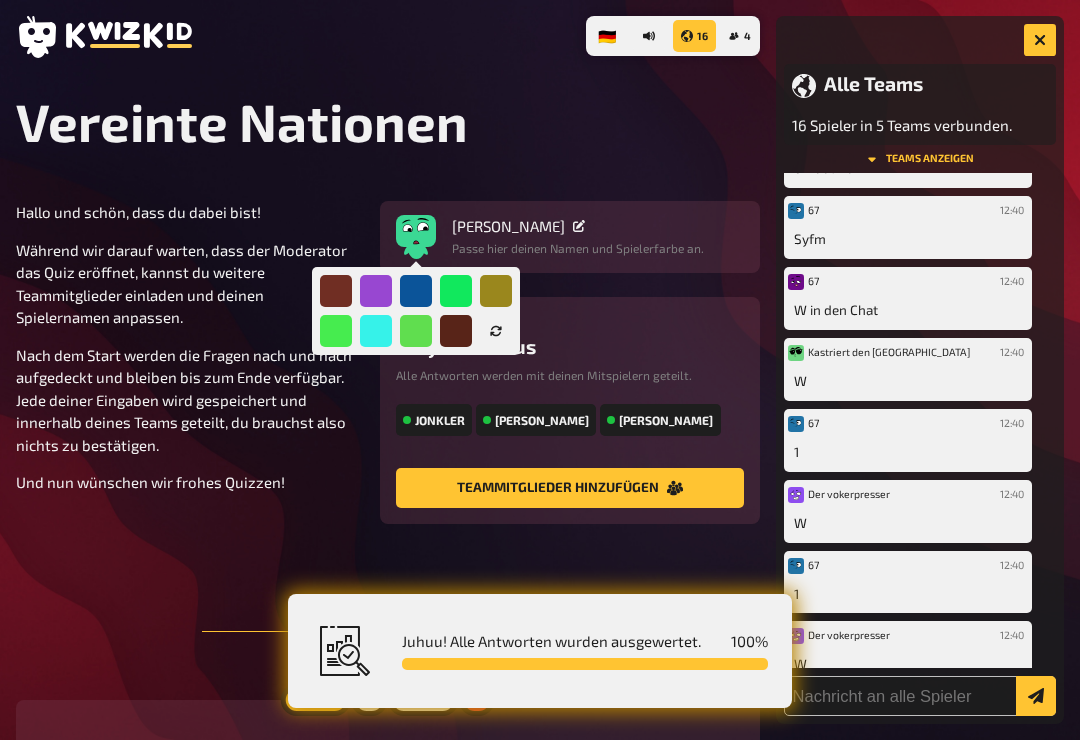 click 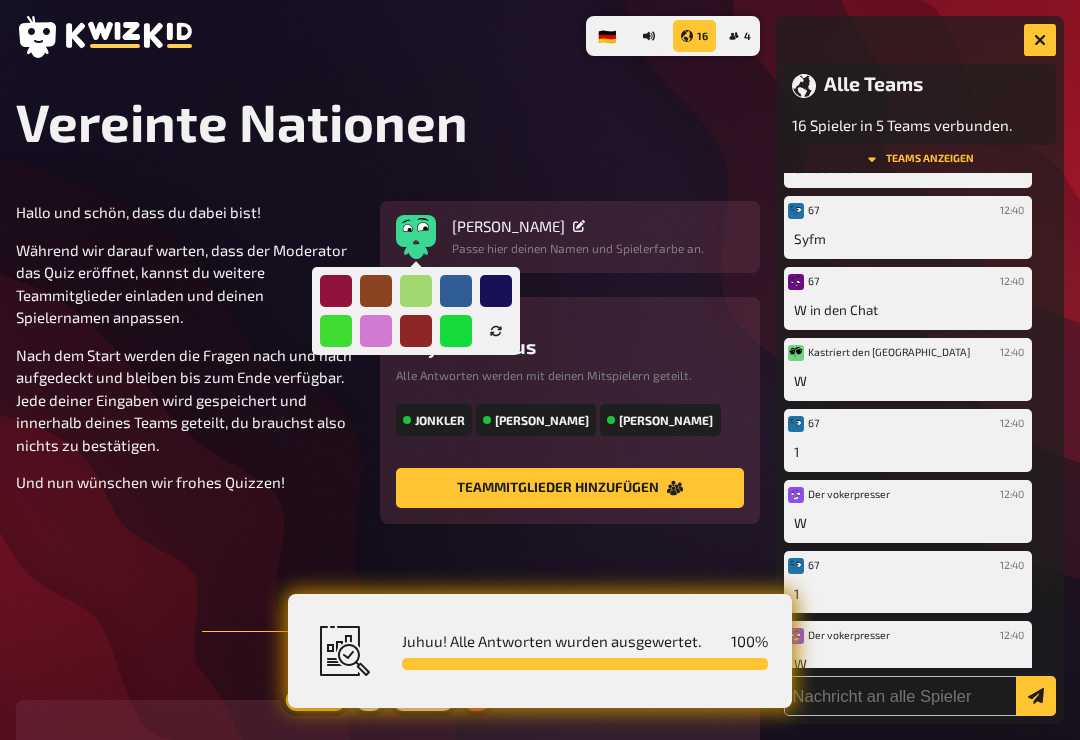 click at bounding box center (496, 331) 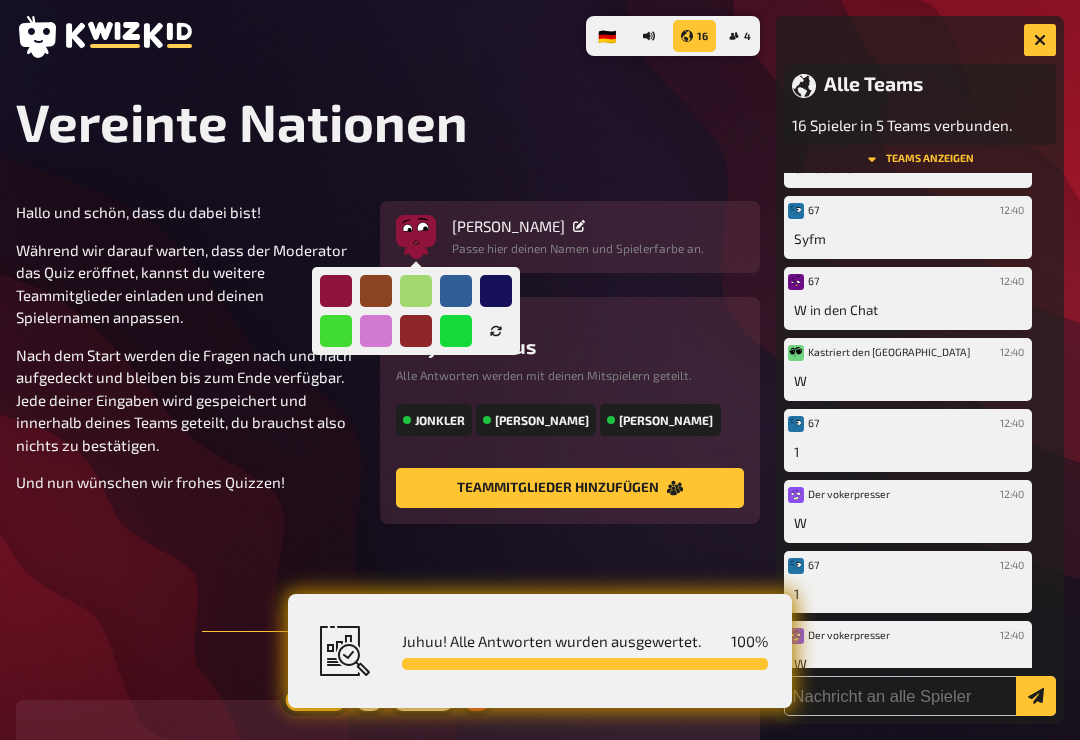 click at bounding box center (376, 291) 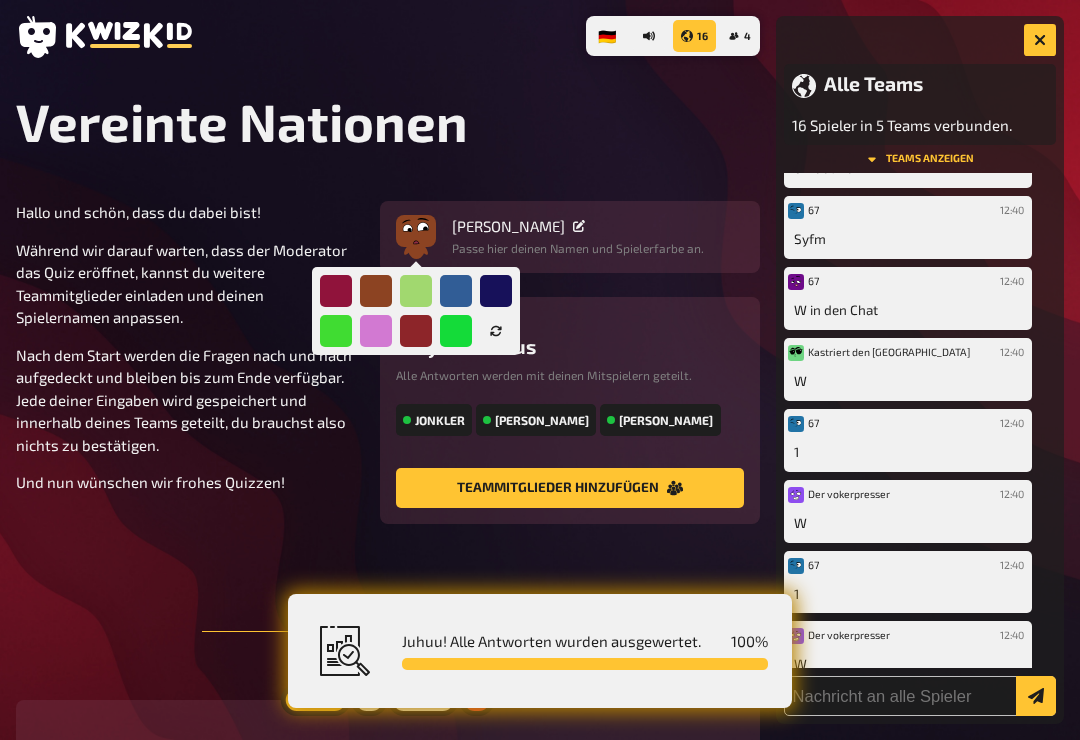 click at bounding box center [416, 291] 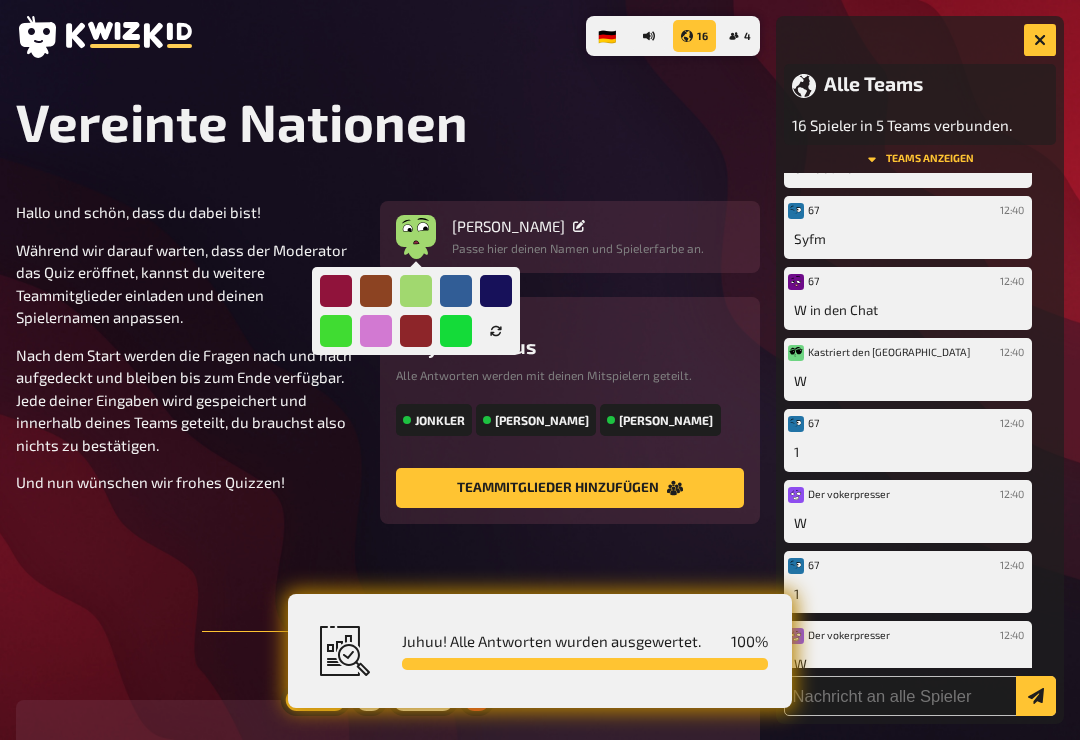 click at bounding box center (456, 291) 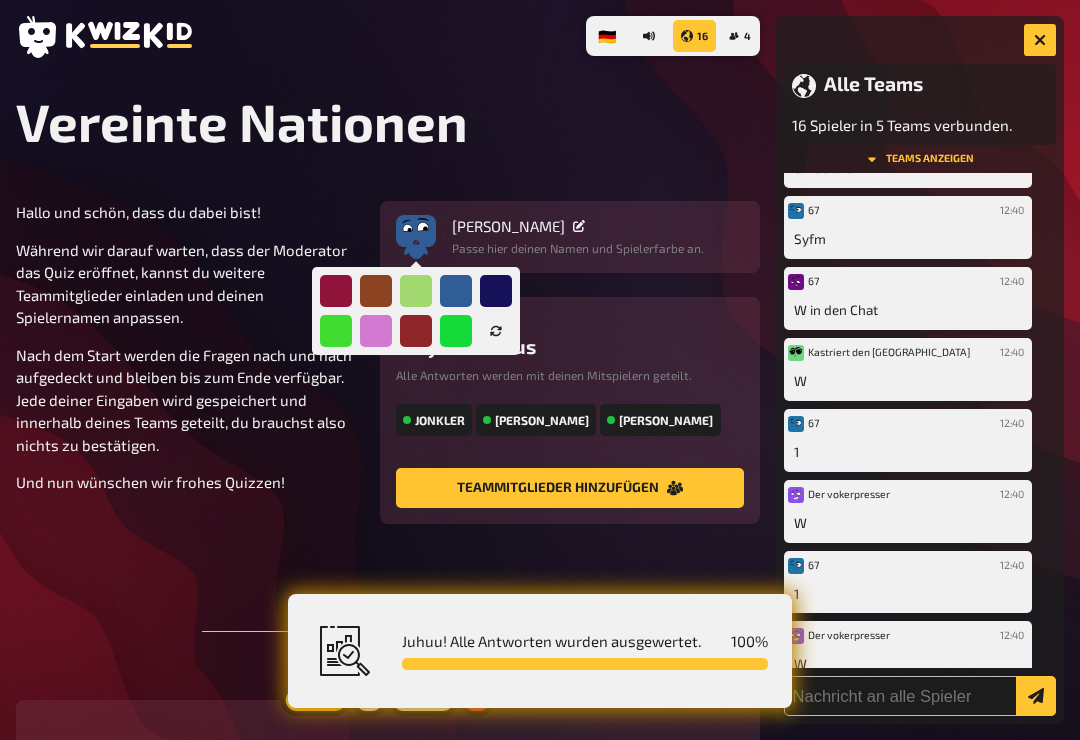 click at bounding box center (456, 331) 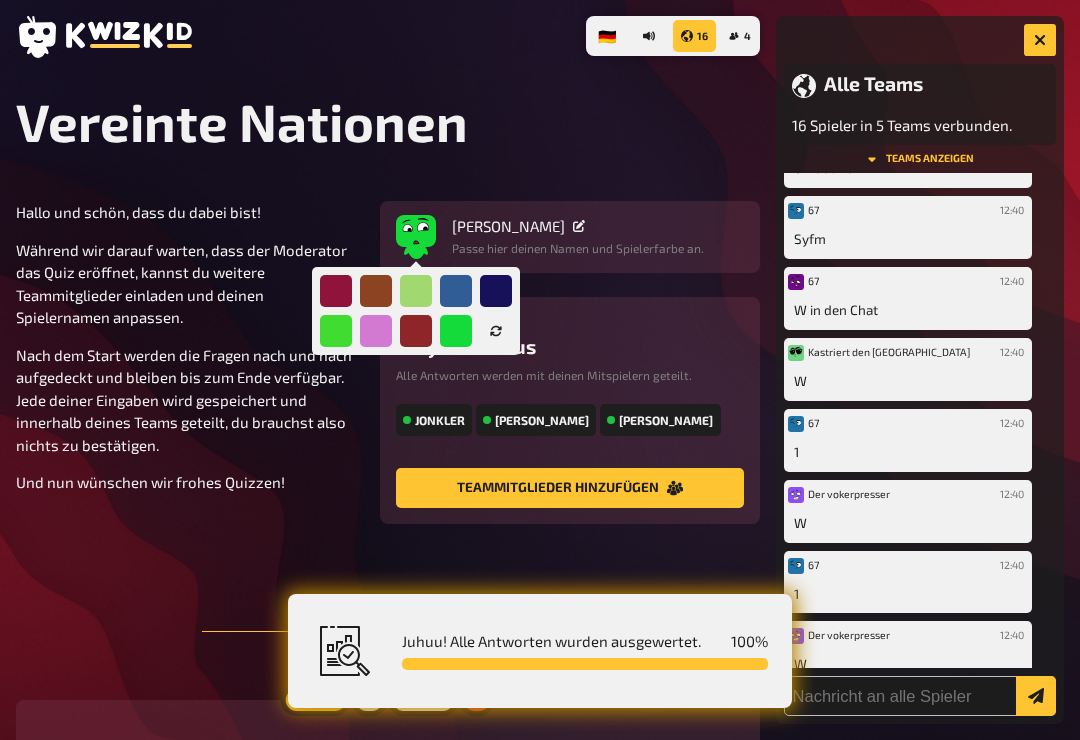click on "Hallo und schön, dass du dabei bist! Während wir darauf warten, dass der Moderator das Quiz eröffnet, kannst du weitere Teammitglieder einladen und deinen Spielernamen anpassen. Nach dem Start werden die Fragen nach und nach aufgedeckt und bleiben bis zum Ende verfügbar. Jede deiner Eingaben wird gespeichert und innerhalb deines Teams geteilt, du brauchst also nichts zu bestätigen. Und nun wünschen wir frohes Quizzen! [PERSON_NAME] Passe hier deinen Namen und Spielerfarbe an. Mein Team Why so serious Alle Antworten werden mit deinen Mitspielern geteilt. [PERSON_NAME] Teammitglieder hinzufügen" at bounding box center (388, 362) 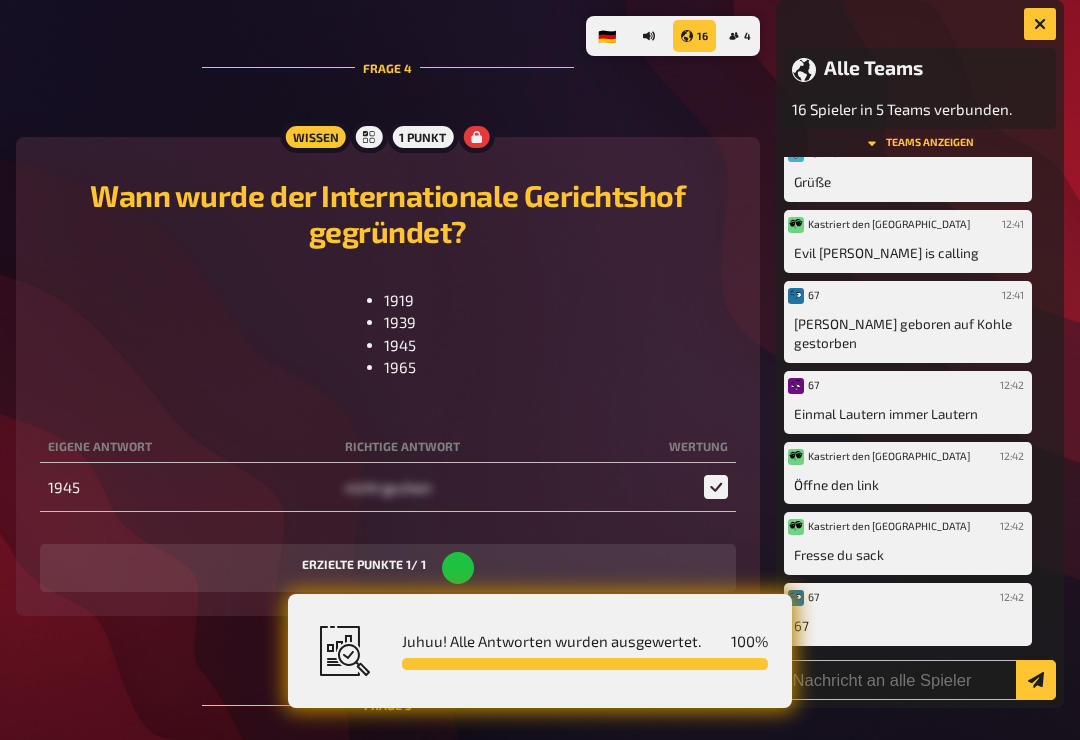 scroll, scrollTop: 4700, scrollLeft: 0, axis: vertical 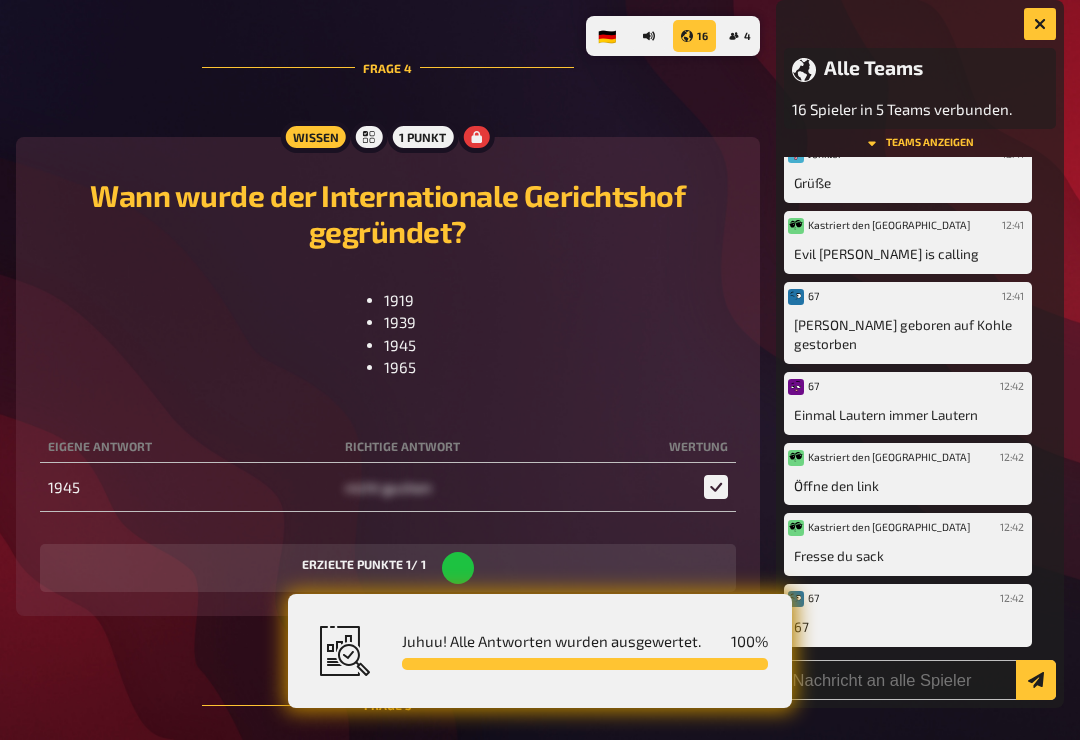 click on "4" at bounding box center [740, 36] 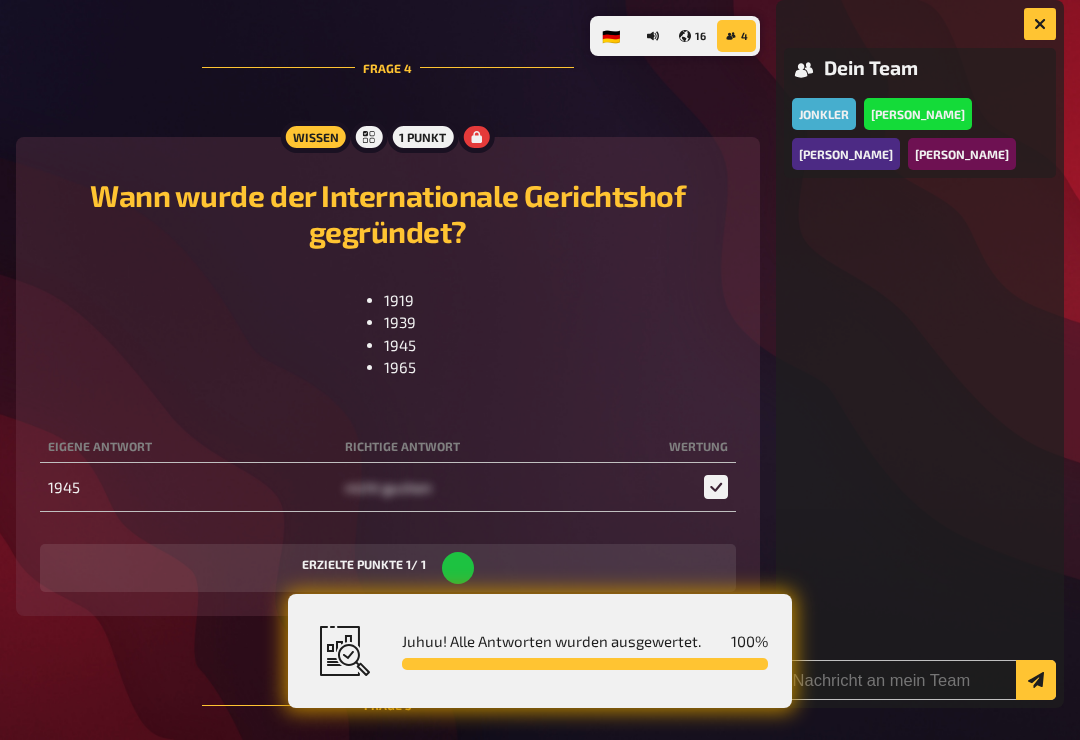 click at bounding box center [653, 36] 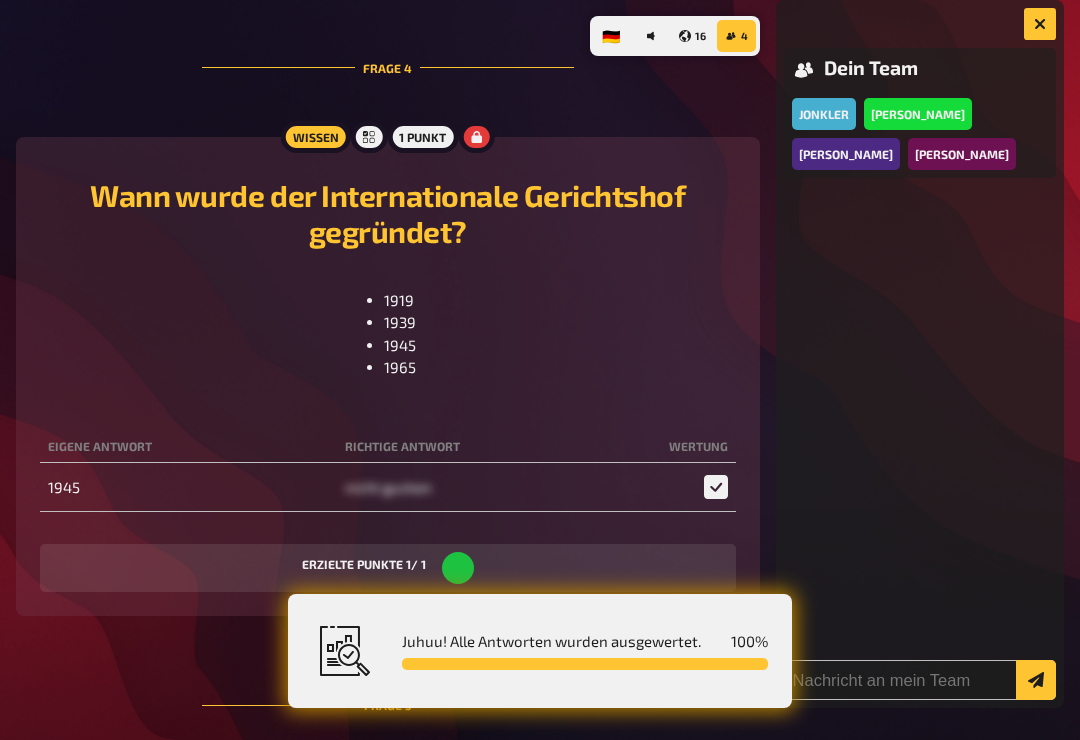 click on "16" at bounding box center [692, 36] 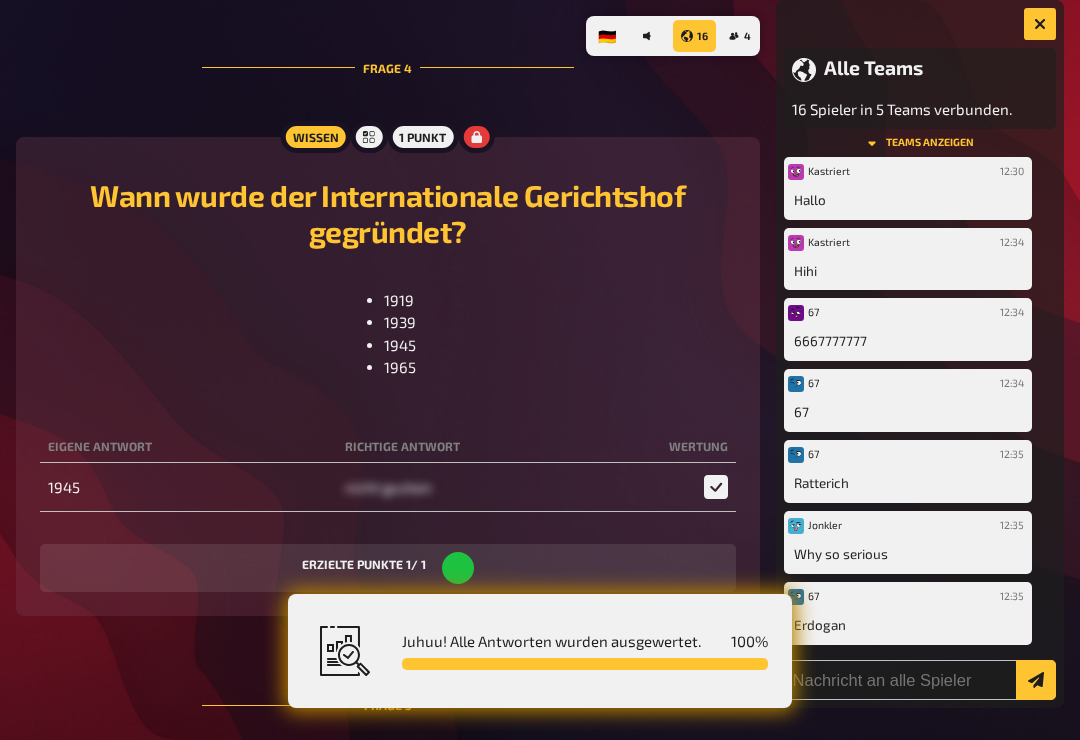 scroll, scrollTop: 4700, scrollLeft: 0, axis: vertical 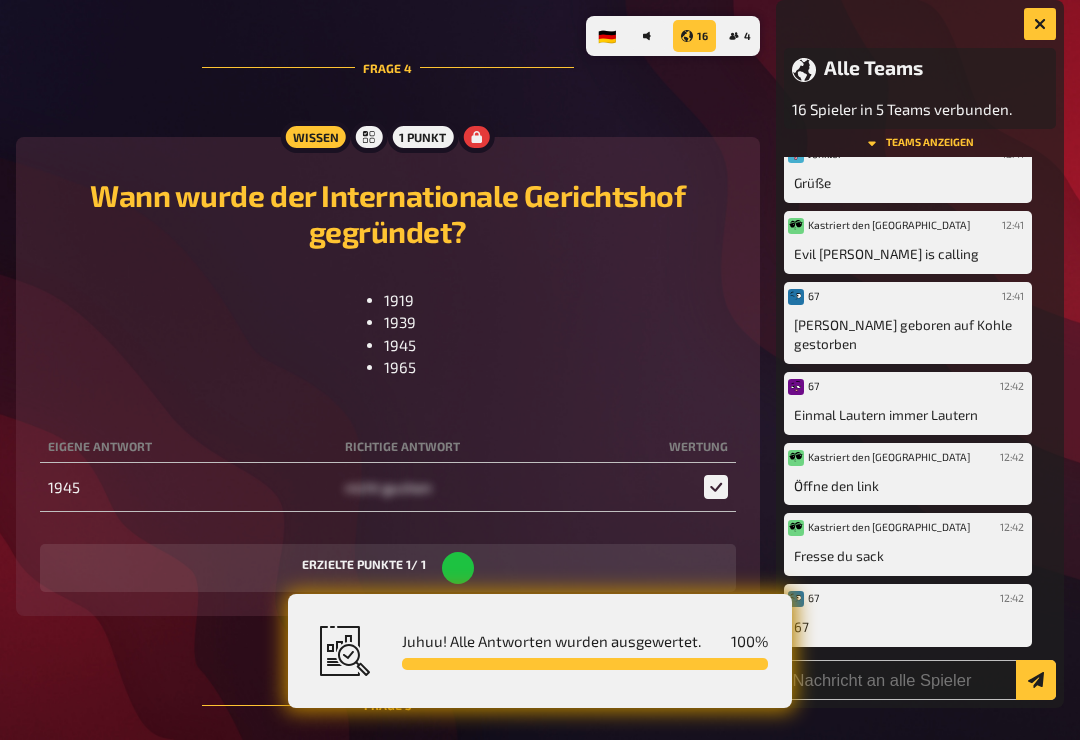 click at bounding box center (649, 36) 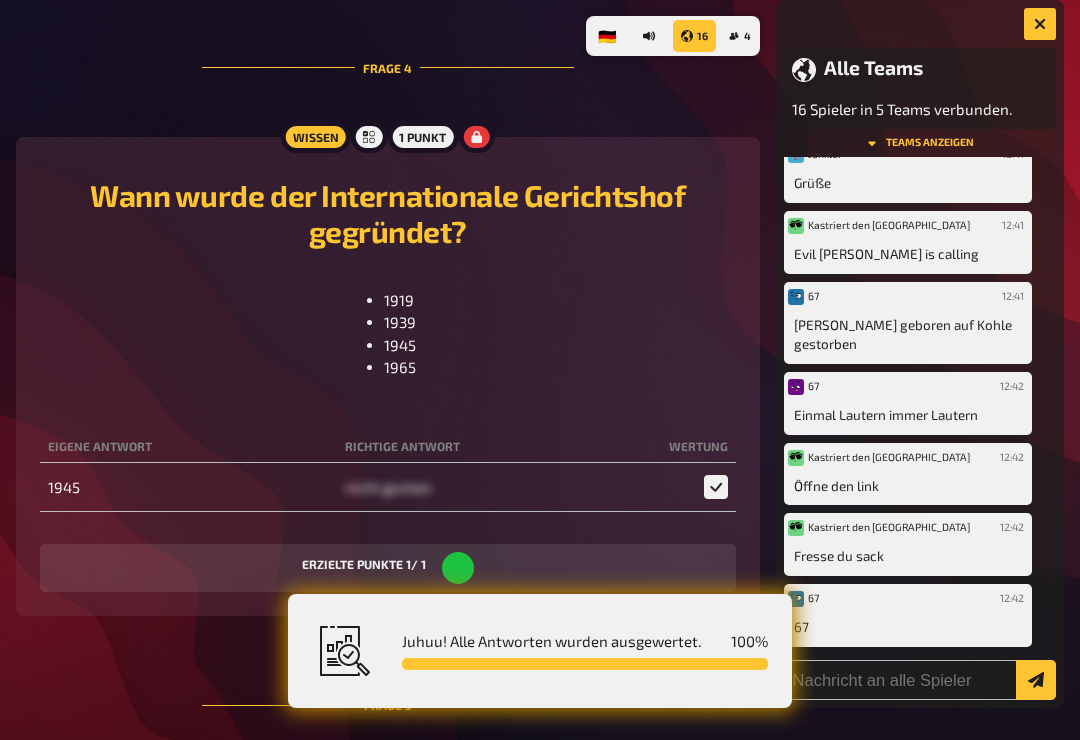 click 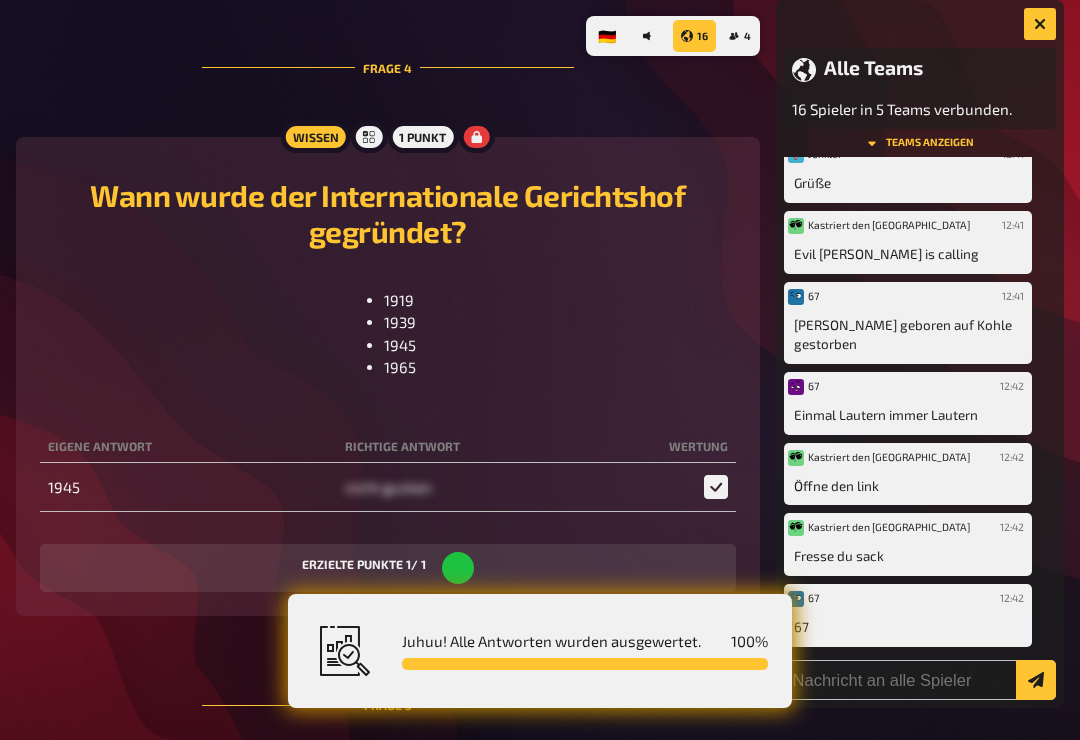 scroll, scrollTop: 4770, scrollLeft: 0, axis: vertical 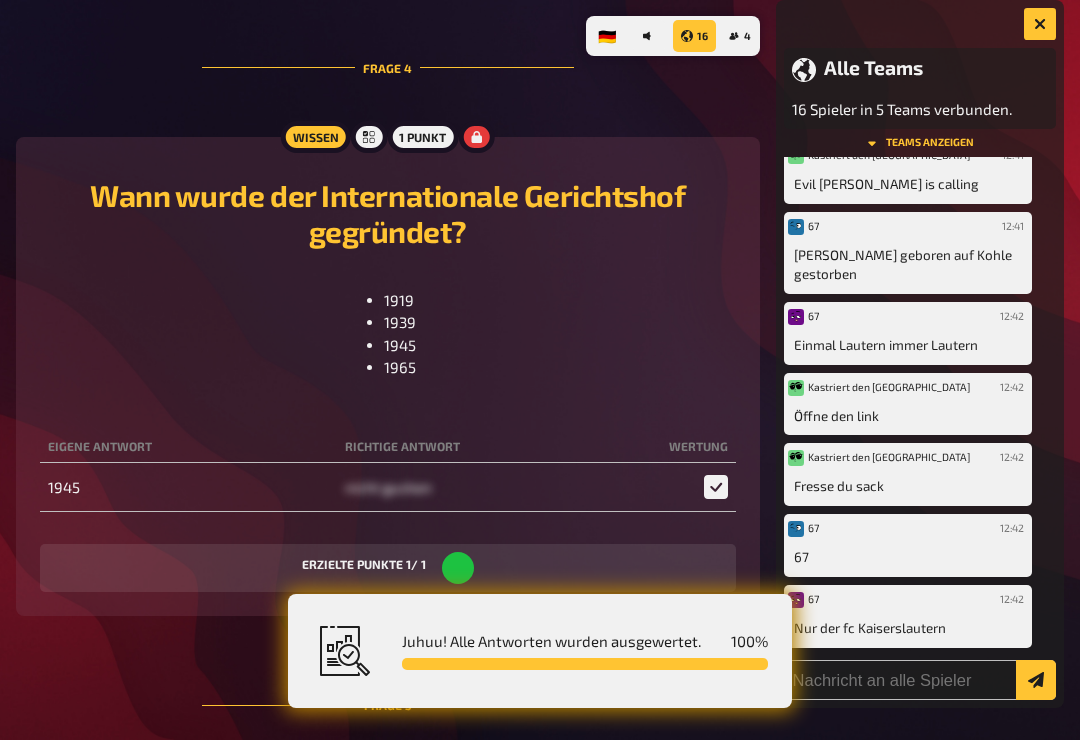 click 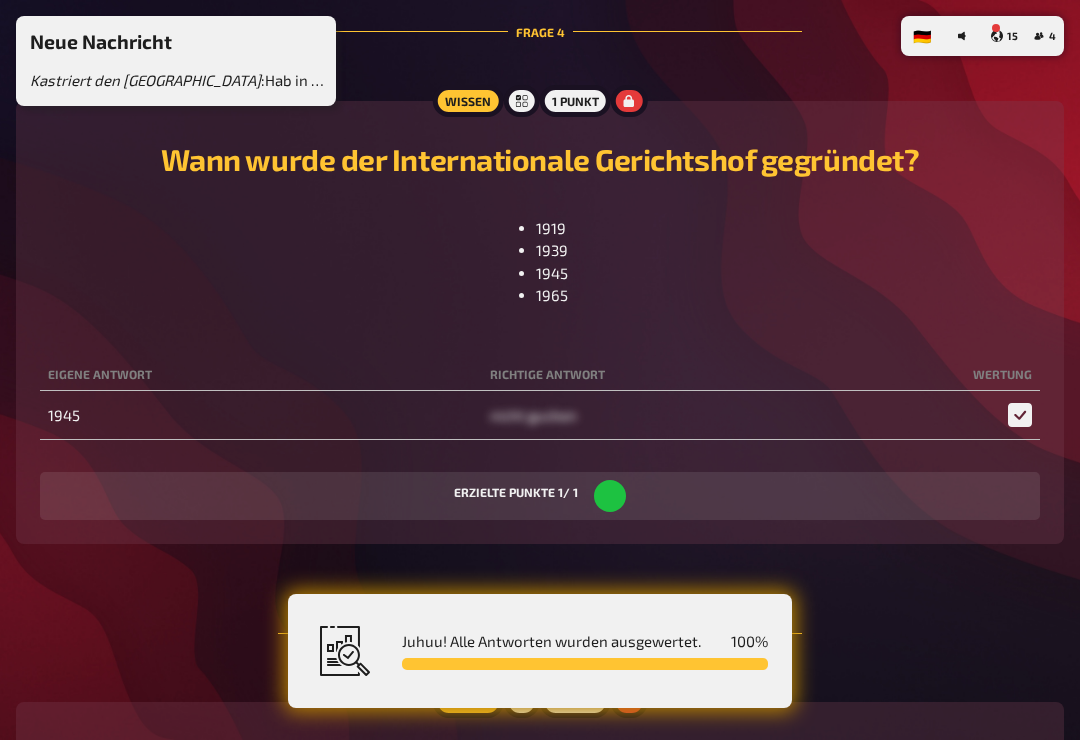 click on "Kastriert den [GEOGRAPHIC_DATA] :  Hab in deinen Pool geseicht" at bounding box center [180, 80] 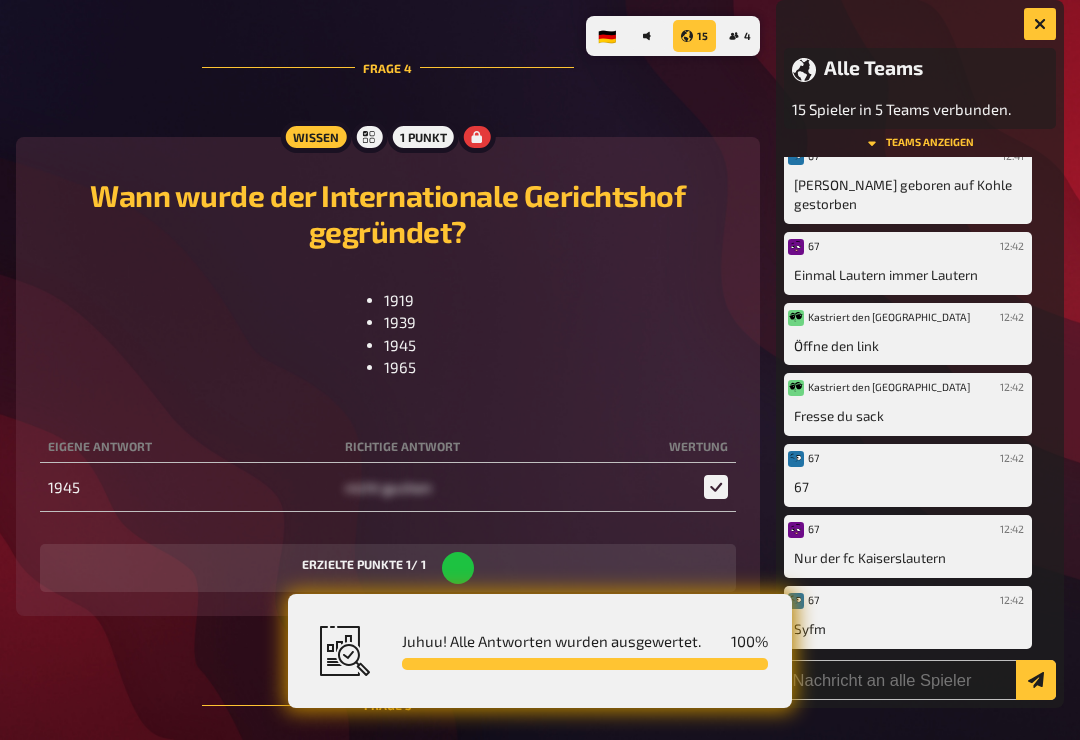 scroll, scrollTop: 4840, scrollLeft: 0, axis: vertical 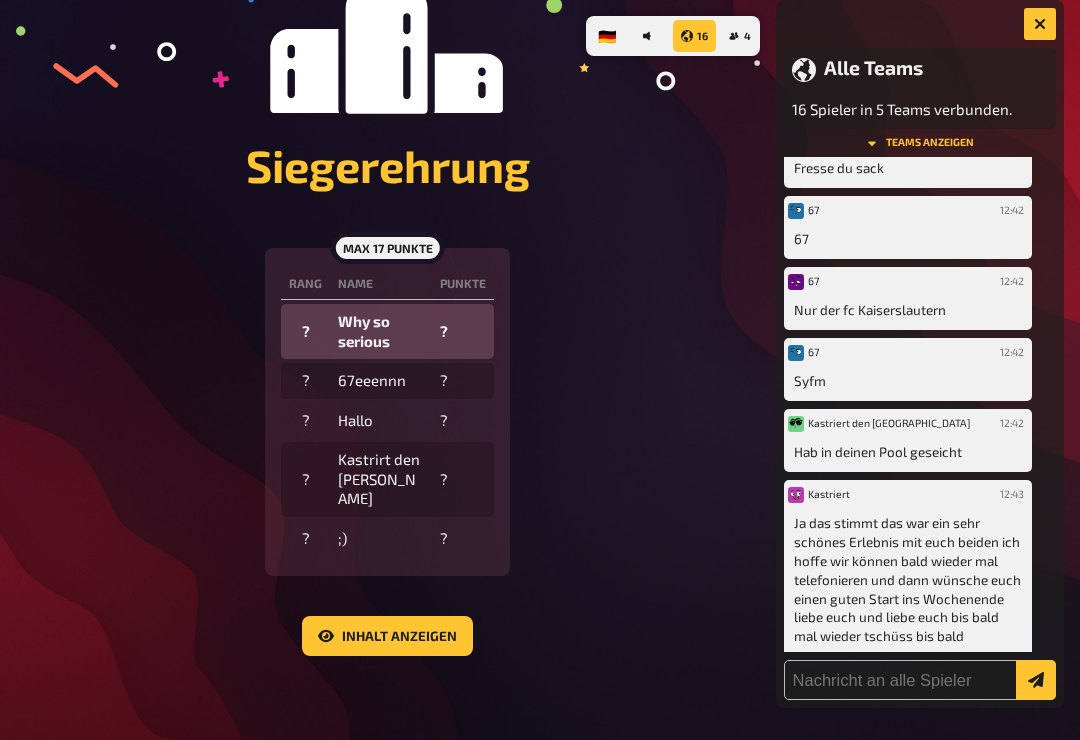 click on "Inhalt anzeigen" at bounding box center [387, 636] 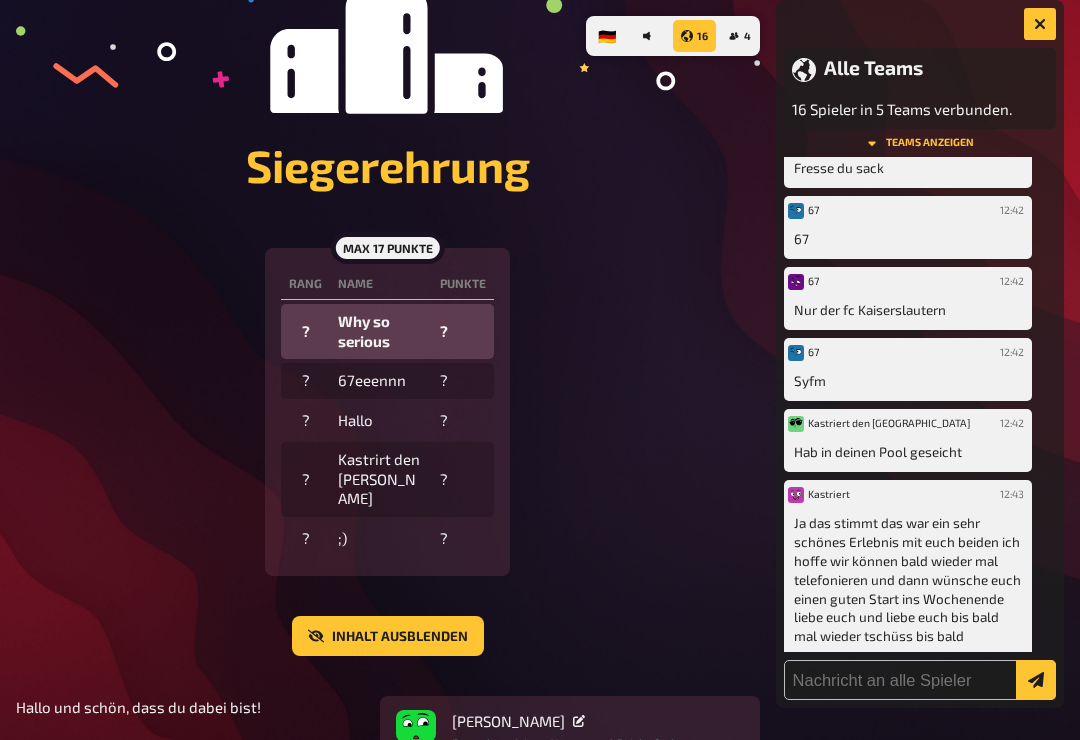 click on "Inhalt ausblenden" at bounding box center (388, 636) 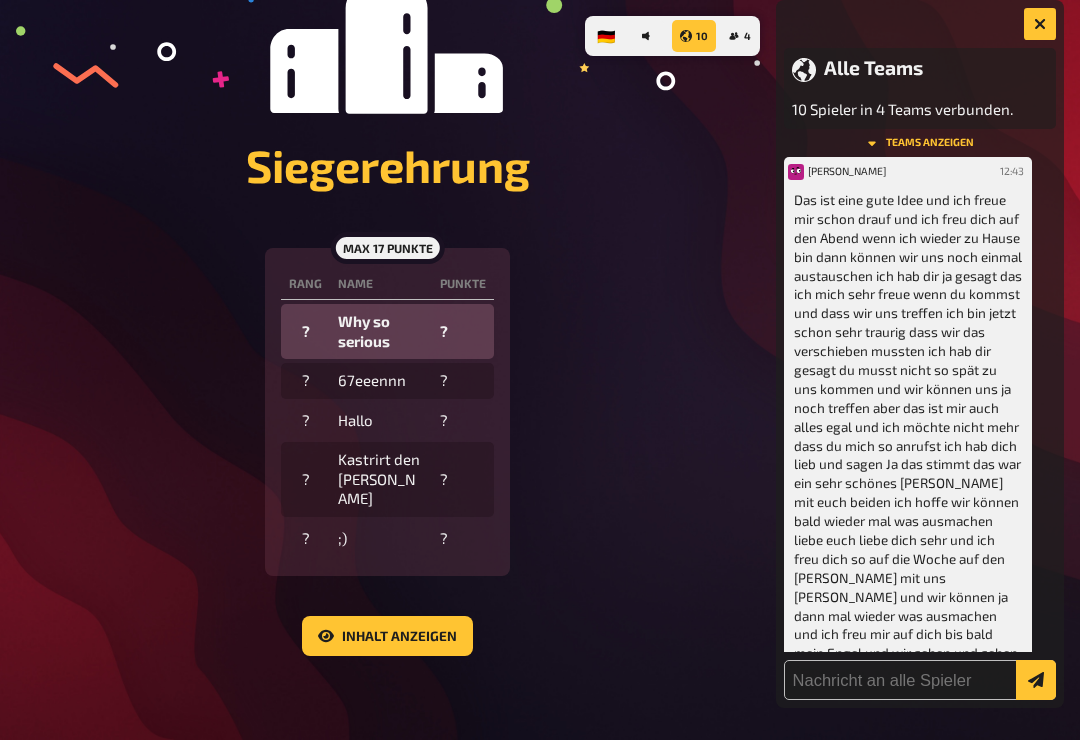 scroll, scrollTop: 5731, scrollLeft: 0, axis: vertical 